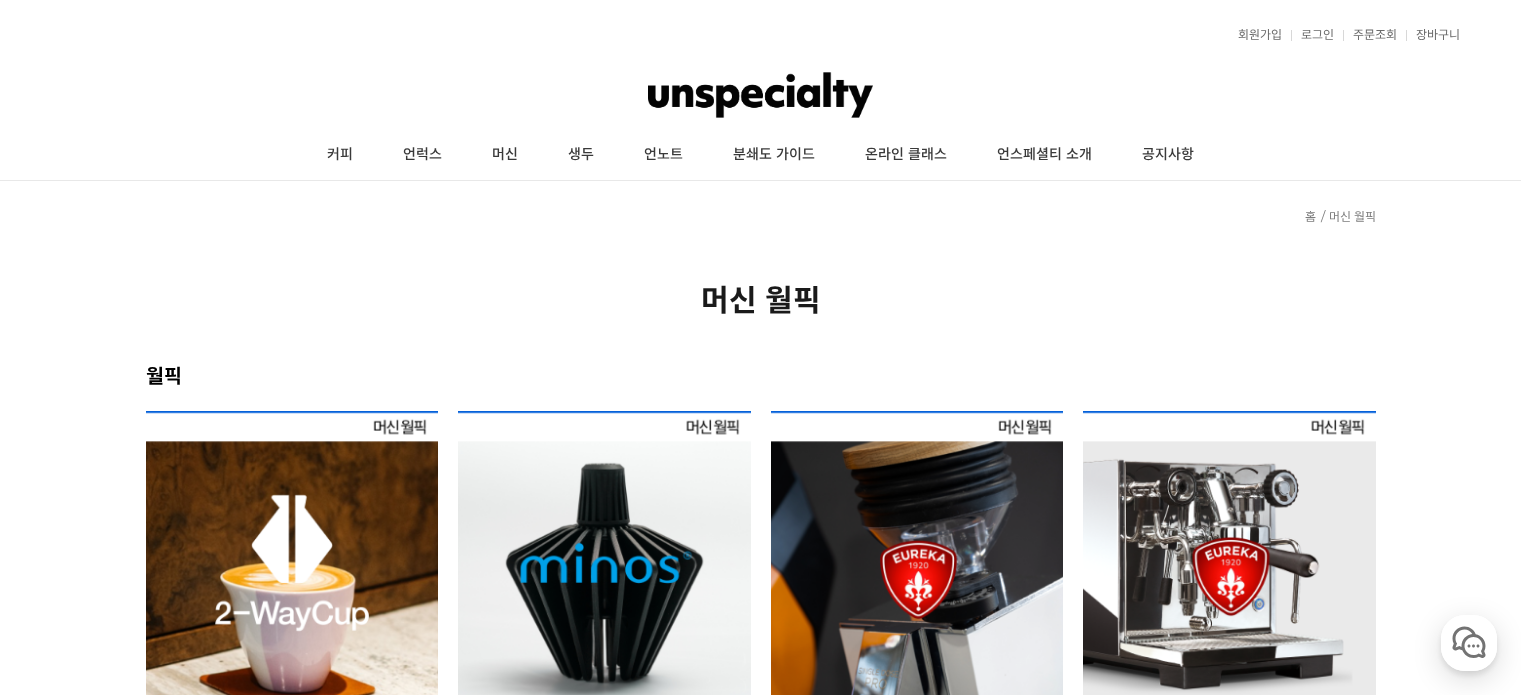 scroll, scrollTop: 335, scrollLeft: 0, axis: vertical 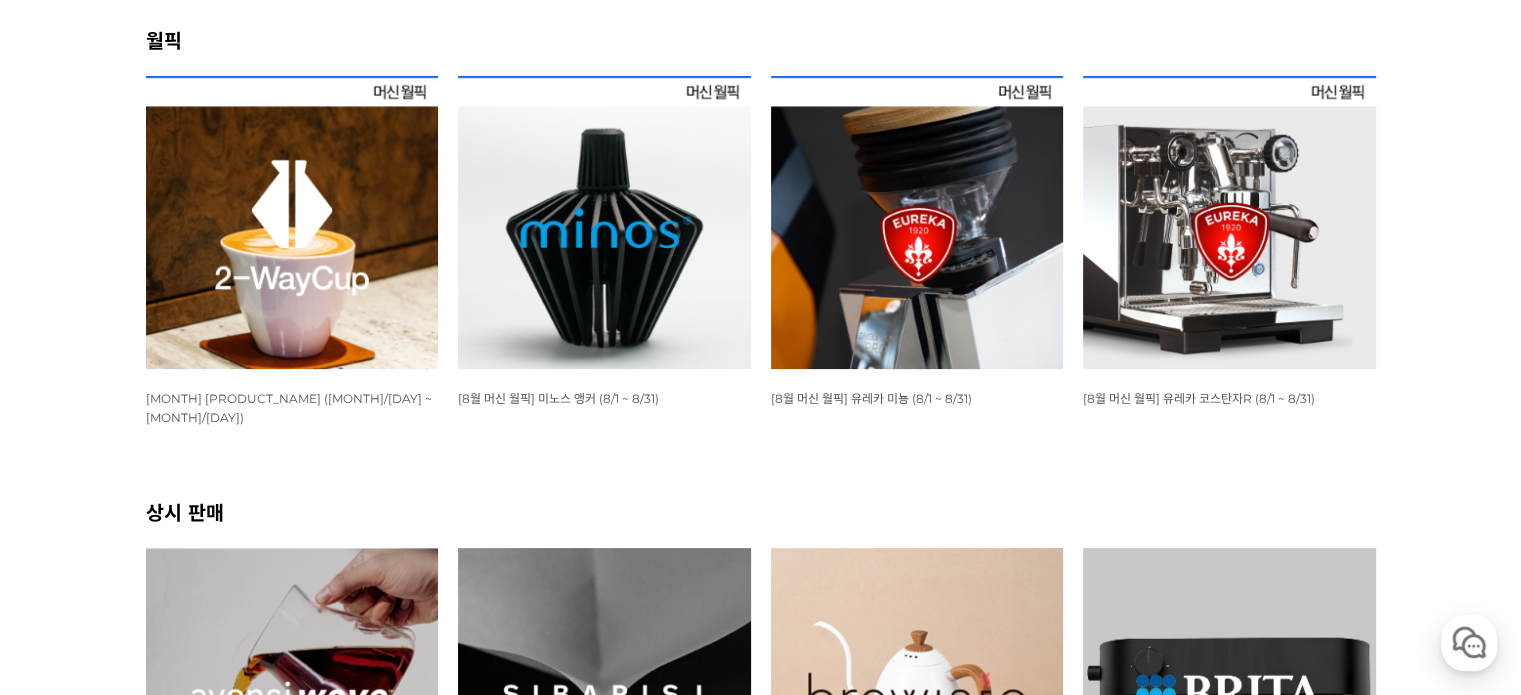 click on "뒤로가기
현재 위치
홈
머신 월픽
머신 월픽
월픽
WISH
ADD
OPTION
상품명  :   [8월 머신 월픽] 2-WAY 컵 (8/1 ~ 8/31)
판매가  :   28,000원
WISH
ADD
OPTION
상품명  :   [8월 머신 월픽] 미노스 앵커 (8/1 ~ 8/31)
판매가  :   33,000원
WISH
ADD
OPTION
상품명  :   [8월 머신 월픽] 유레카 미뇽 (8/1 ~ 8/31)
판매가  :   599,000원
WISH
ADD
OPTION
:" at bounding box center (760, 4081) 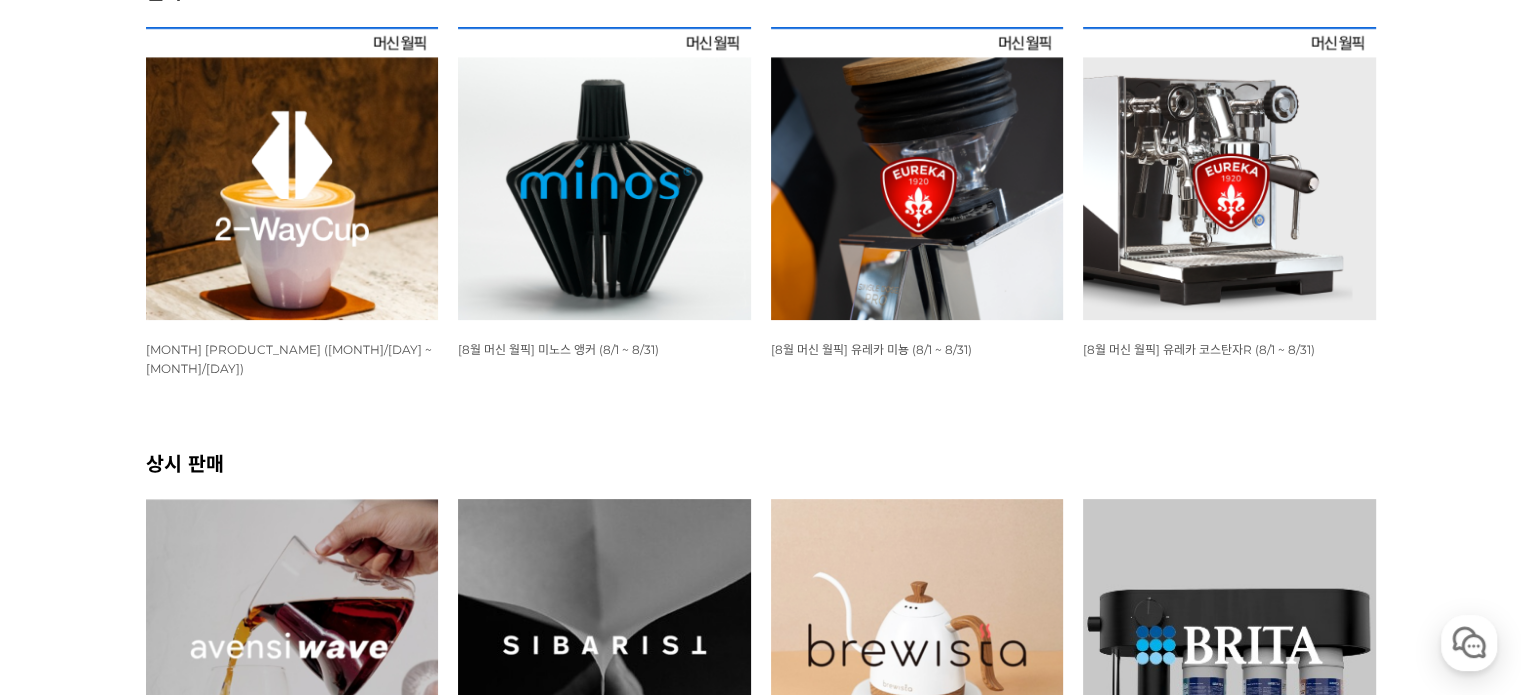 scroll, scrollTop: 335, scrollLeft: 0, axis: vertical 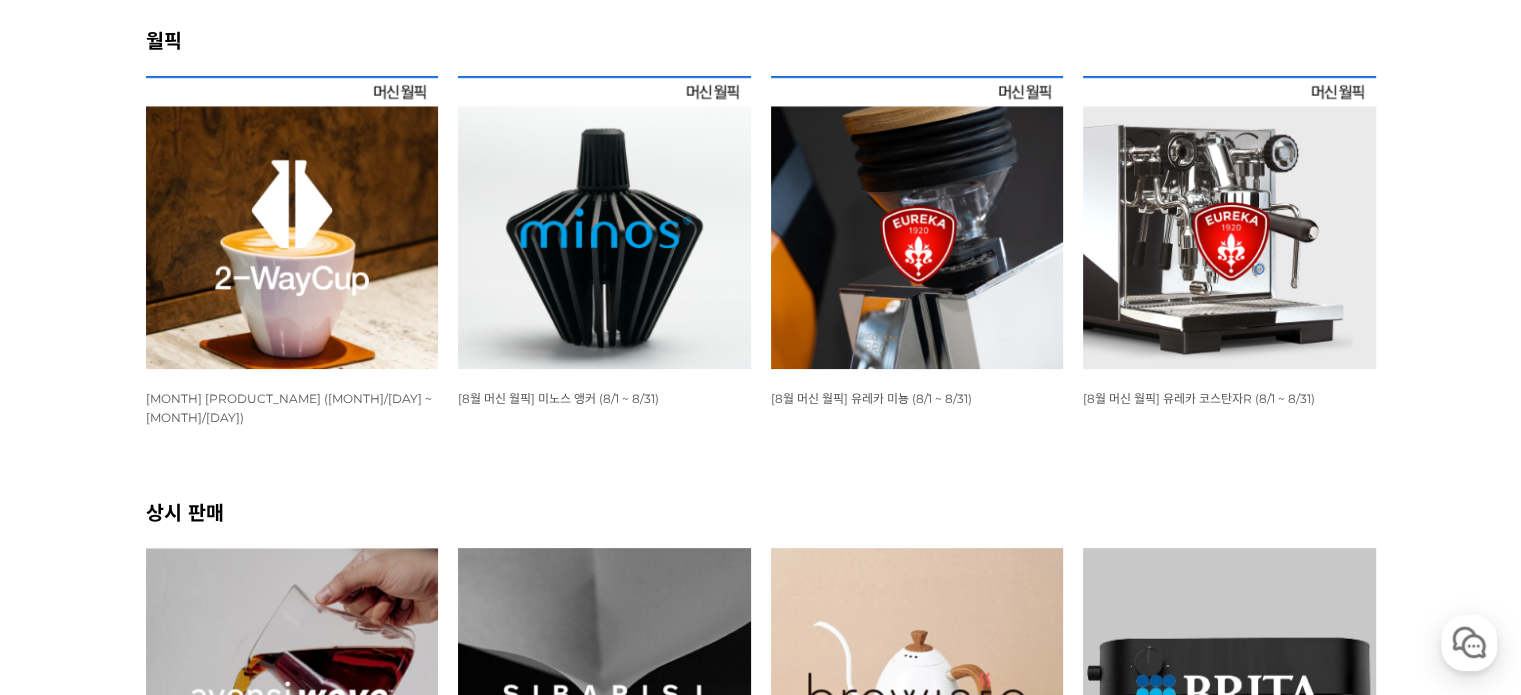 click on "뒤로가기
현재 위치
홈
머신 월픽
머신 월픽
월픽
WISH
ADD
OPTION
상품명  :   [8월 머신 월픽] 2-WAY 컵 (8/1 ~ 8/31)
판매가  :   28,000원
WISH
ADD
OPTION
상품명  :   [8월 머신 월픽] 미노스 앵커 (8/1 ~ 8/31)
판매가  :   33,000원
WISH
ADD
OPTION
상품명  :   [8월 머신 월픽] 유레카 미뇽 (8/1 ~ 8/31)
판매가  :   599,000원
WISH
ADD
OPTION
:" at bounding box center (760, 4081) 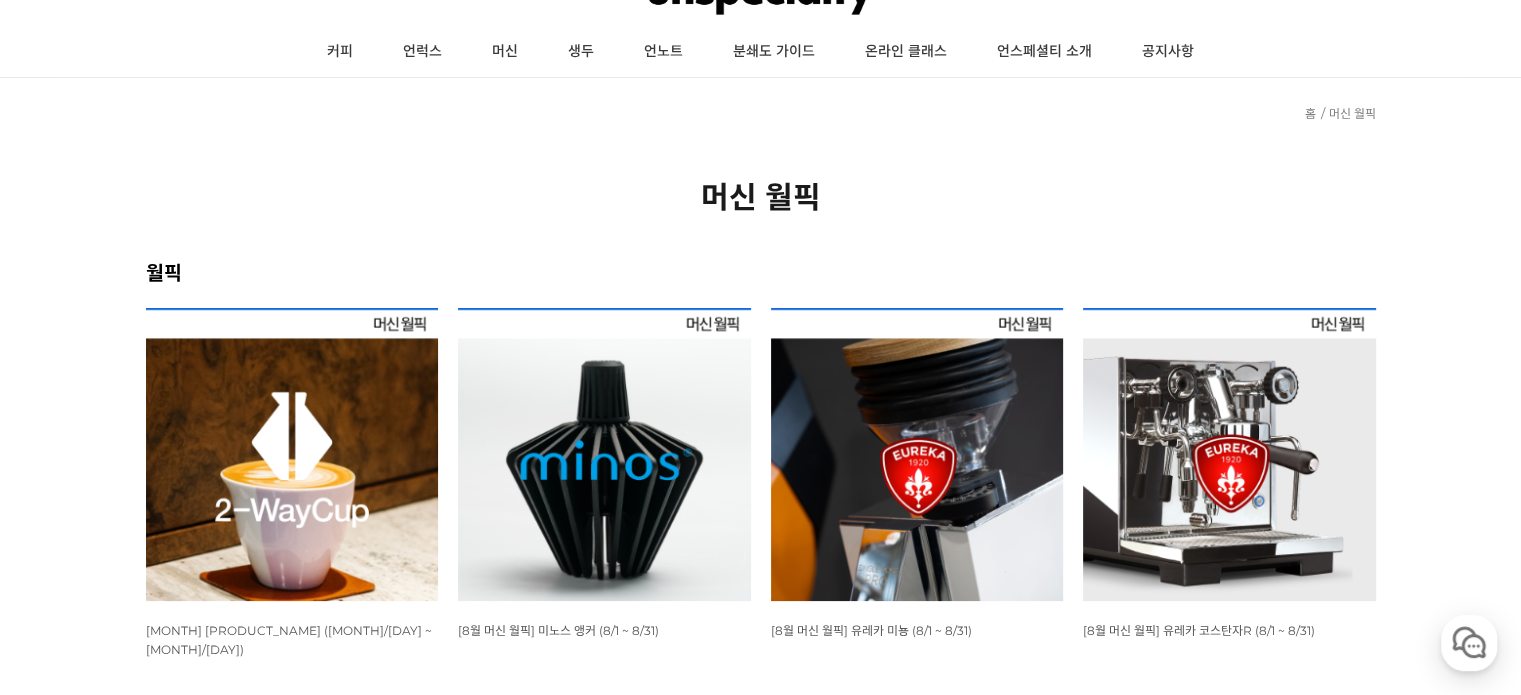 scroll, scrollTop: 135, scrollLeft: 0, axis: vertical 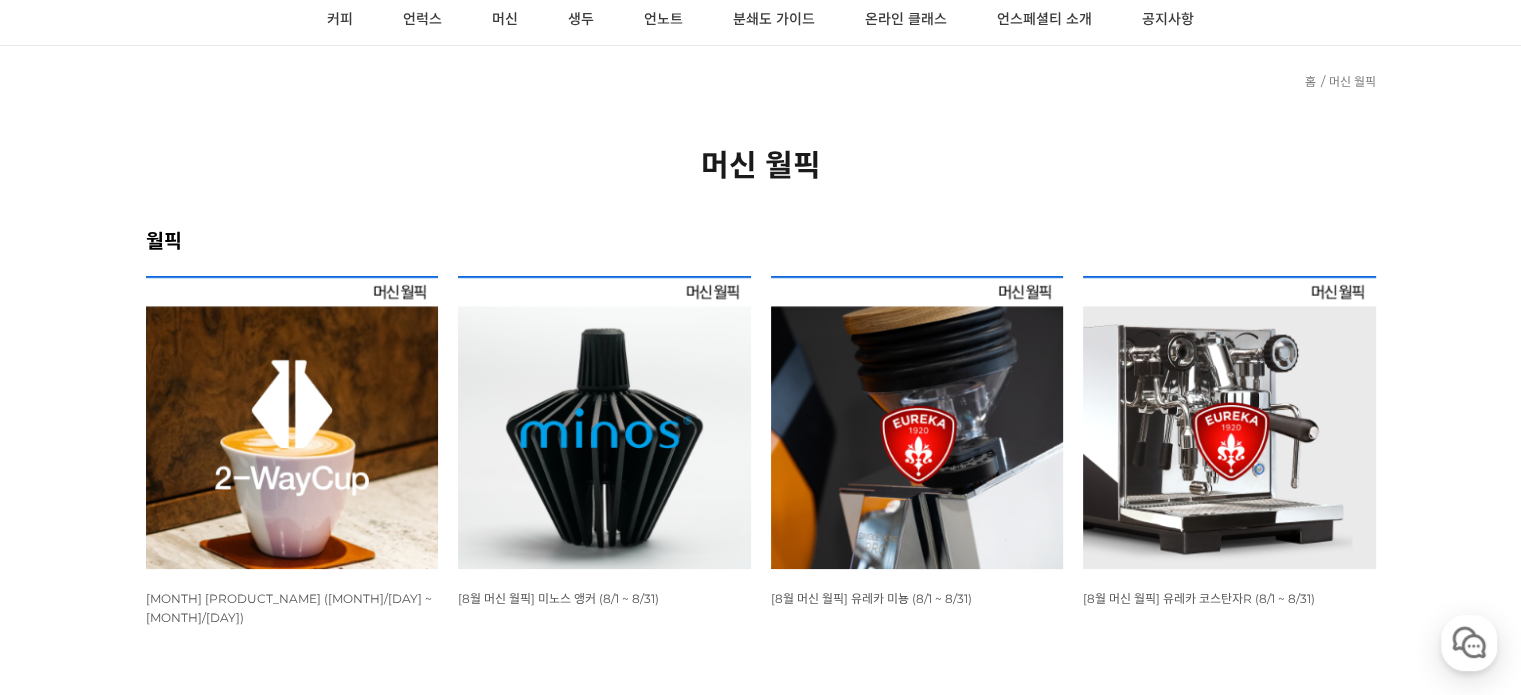 click at bounding box center [604, 422] 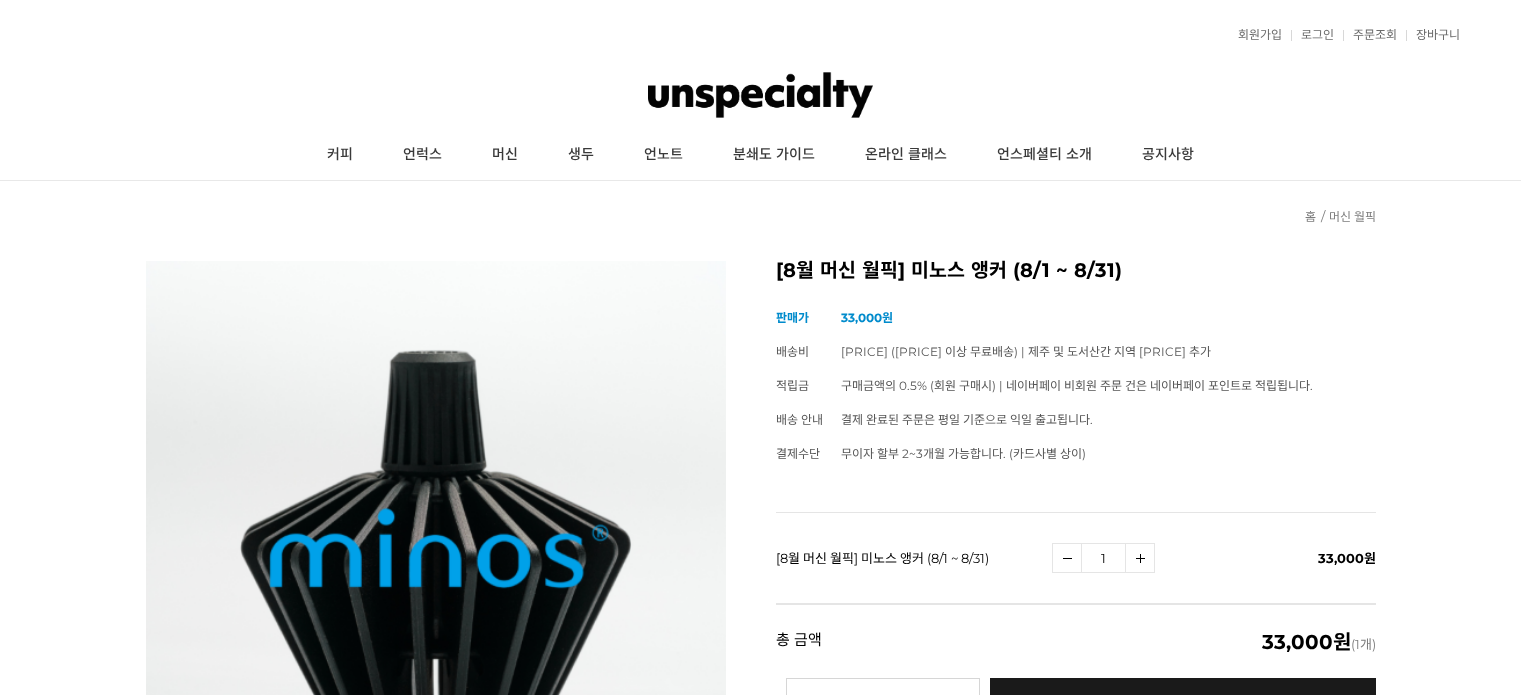 scroll, scrollTop: 0, scrollLeft: 0, axis: both 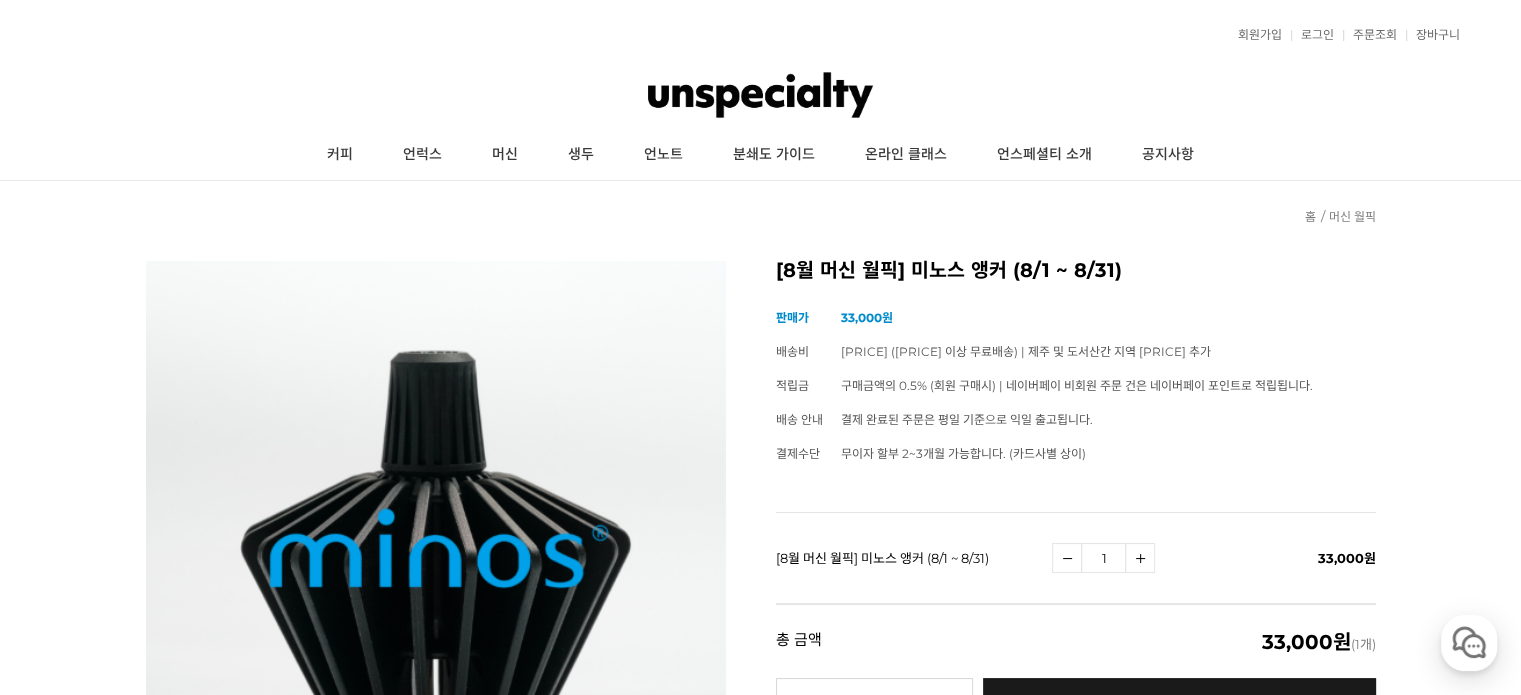 click on "뒤로가기
현재 위치
홈
머신 월픽
상품 상세 정보
[8월 머신 월픽] 미노스 앵커 (8/1 ~ 8/31)
(해외배송 가능 상품)
기본 정보" at bounding box center (760, 1978) 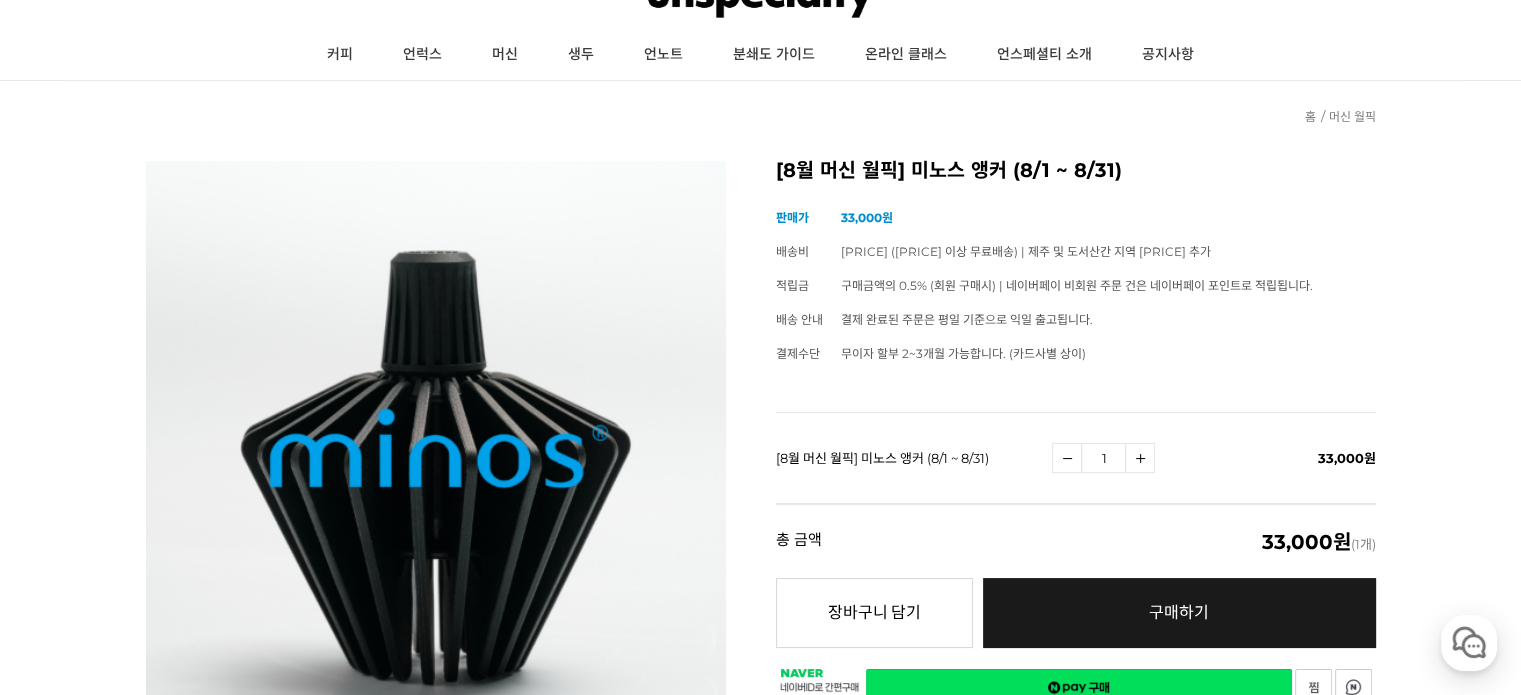 click on "[8월 머신 월픽] 미노스 앵커 (8/1 ~ 8/31)
(해외배송 가능 상품)
기본 정보
상품명
[8월 머신 월픽] 미노스 앵커 (8/1 ~ 8/31)
판매가" at bounding box center [761, 510] 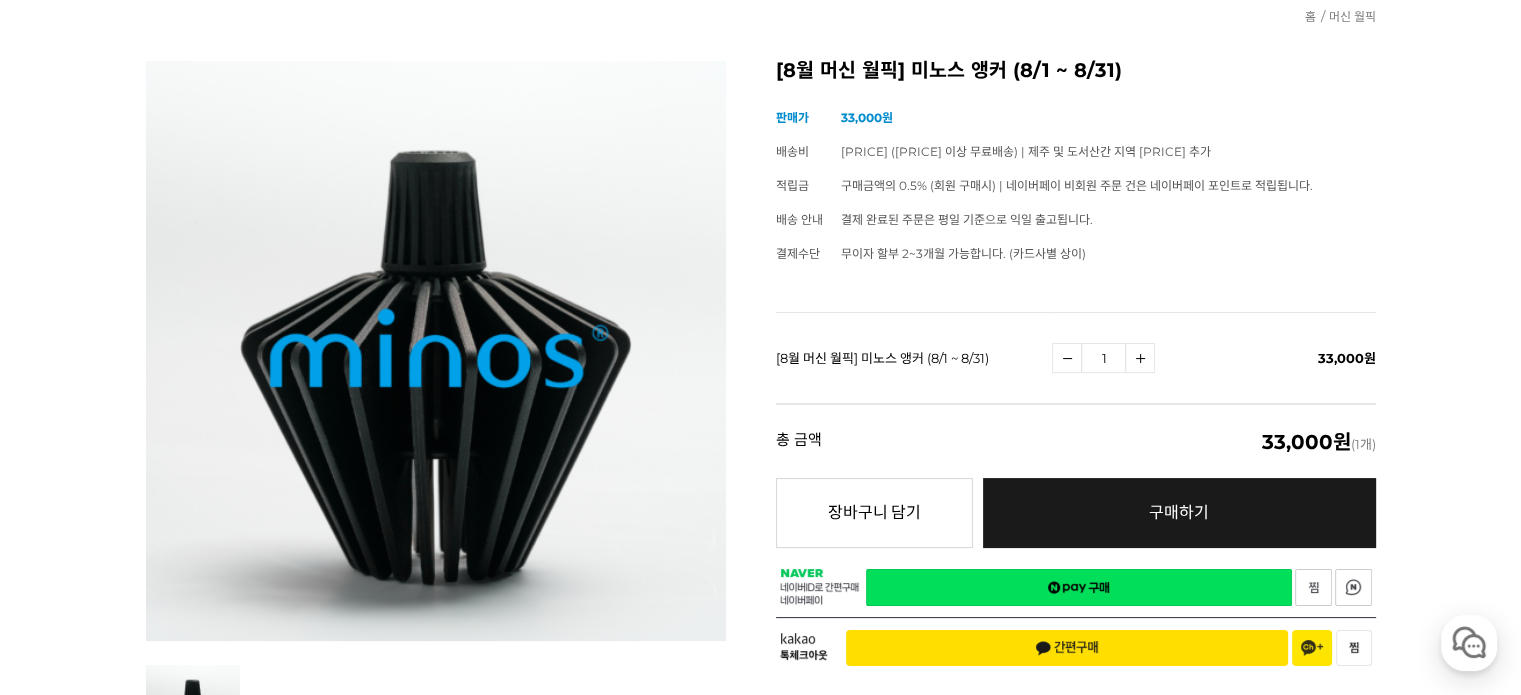 click on "[8월 머신 월픽] 미노스 앵커 (8/1 ~ 8/31)
(해외배송 가능 상품)
기본 정보
상품명
[8월 머신 월픽] 미노스 앵커 (8/1 ~ 8/31)
판매가" at bounding box center (761, 410) 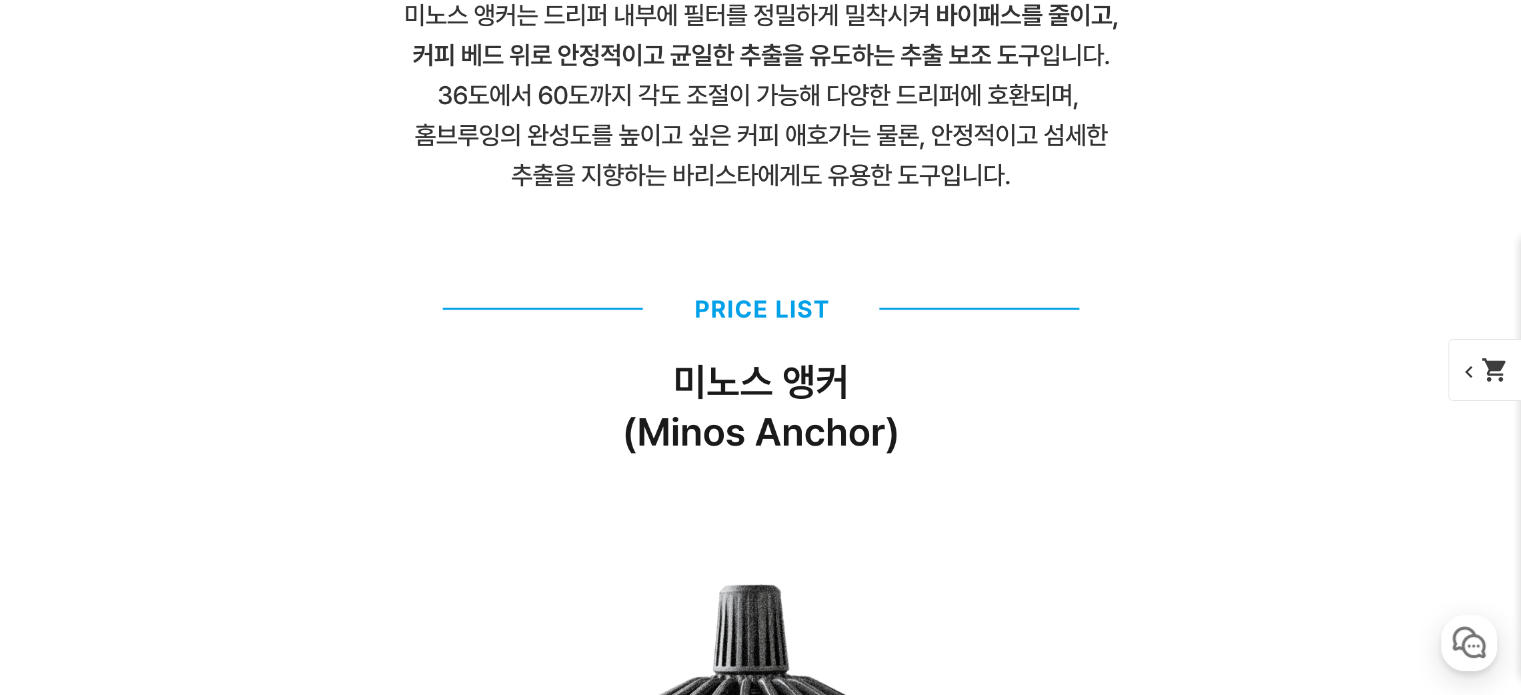 scroll, scrollTop: 2500, scrollLeft: 0, axis: vertical 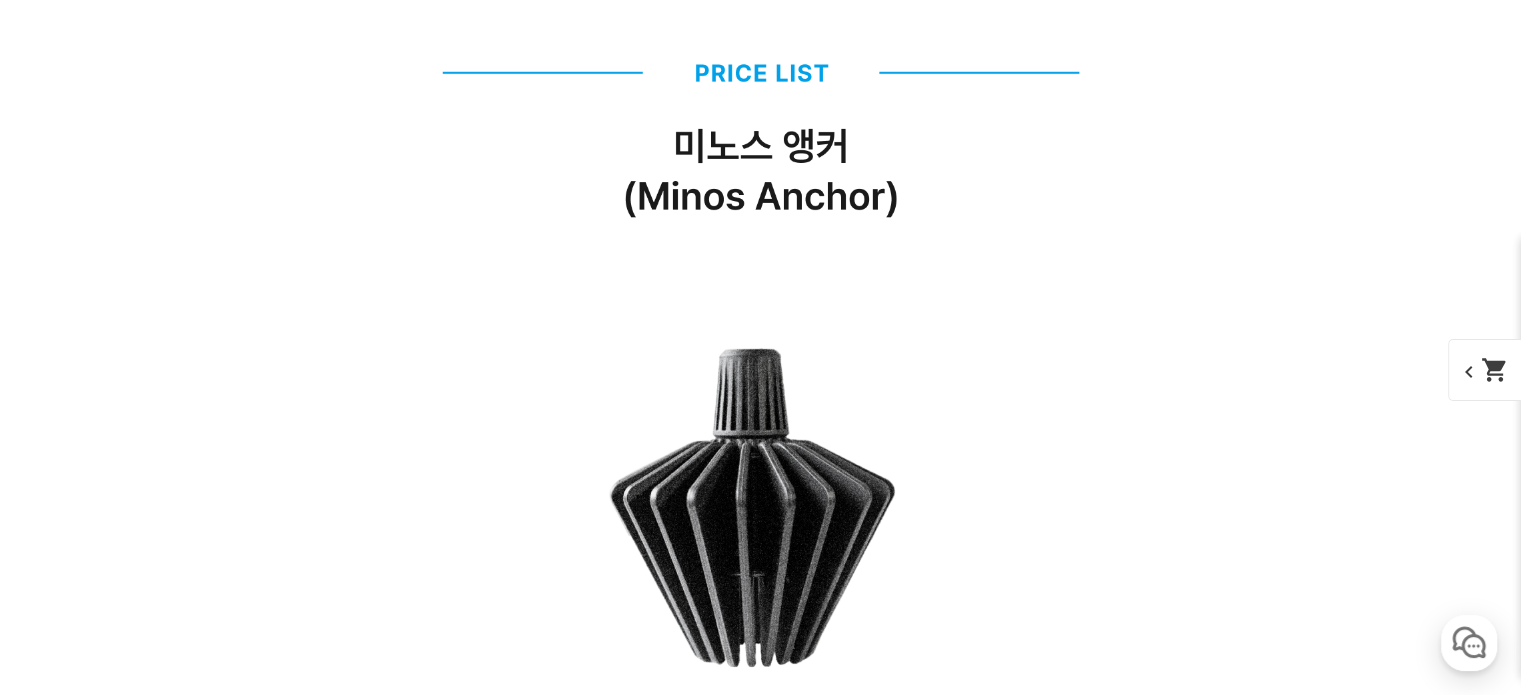 click on "뒤로가기
현재 위치
홈
머신 월픽
상품 상세 정보
[8월 머신 월픽] 미노스 앵커 (8/1 ~ 8/31)
(해외배송 가능 상품)
chevron_left shopping_cart
기본 정보 상품명" at bounding box center (760, 1422) 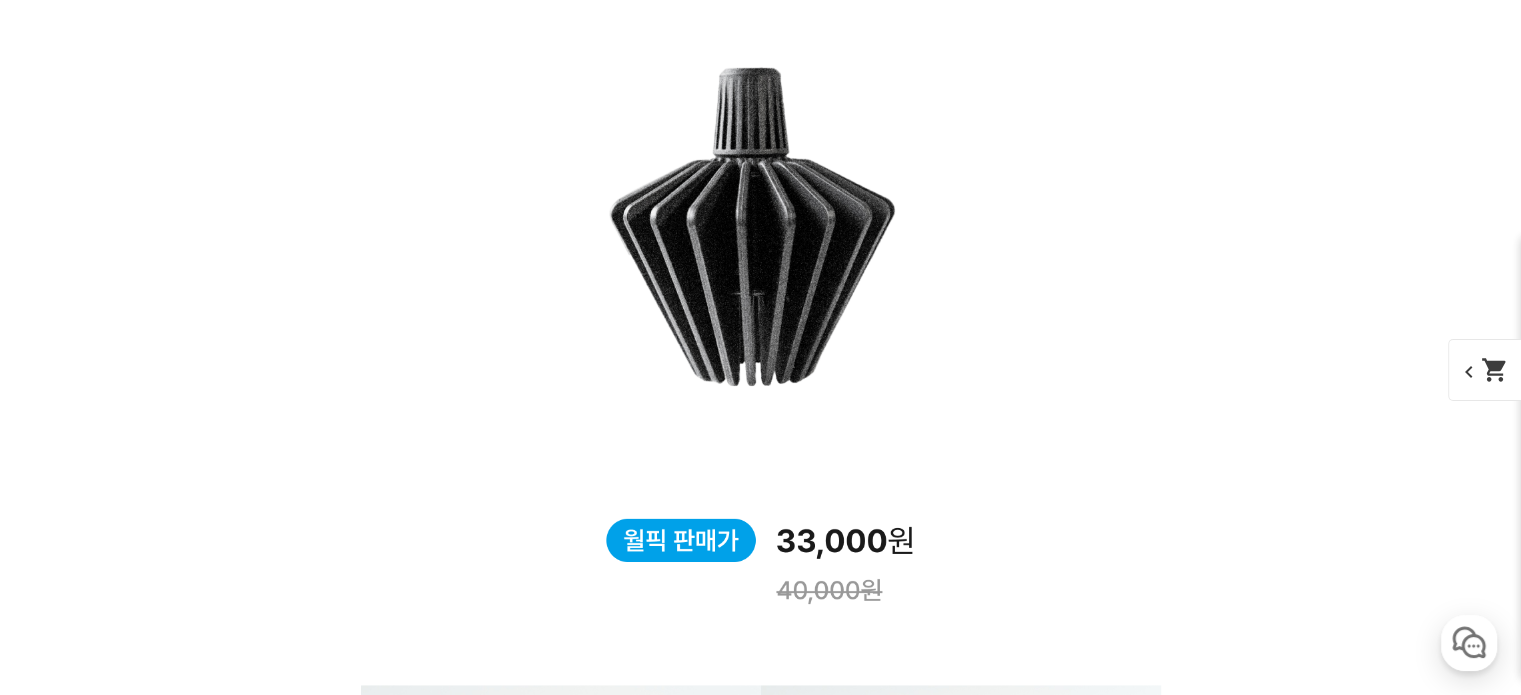scroll, scrollTop: 2900, scrollLeft: 0, axis: vertical 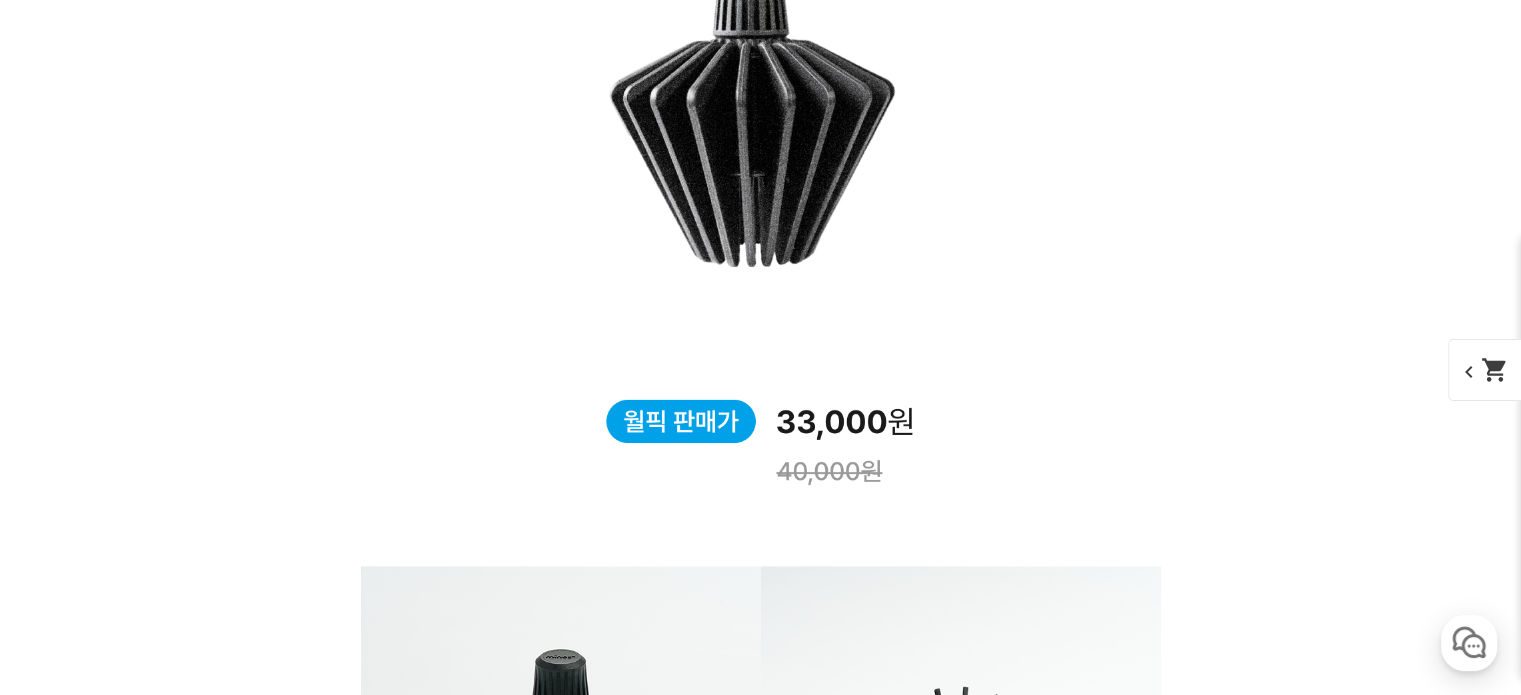click on "뒤로가기
현재 위치
홈
머신 월픽
상품 상세 정보
[8월 머신 월픽] 미노스 앵커 (8/1 ~ 8/31)
(해외배송 가능 상품)
chevron_left shopping_cart
기본 정보 상품명" at bounding box center [760, 1022] 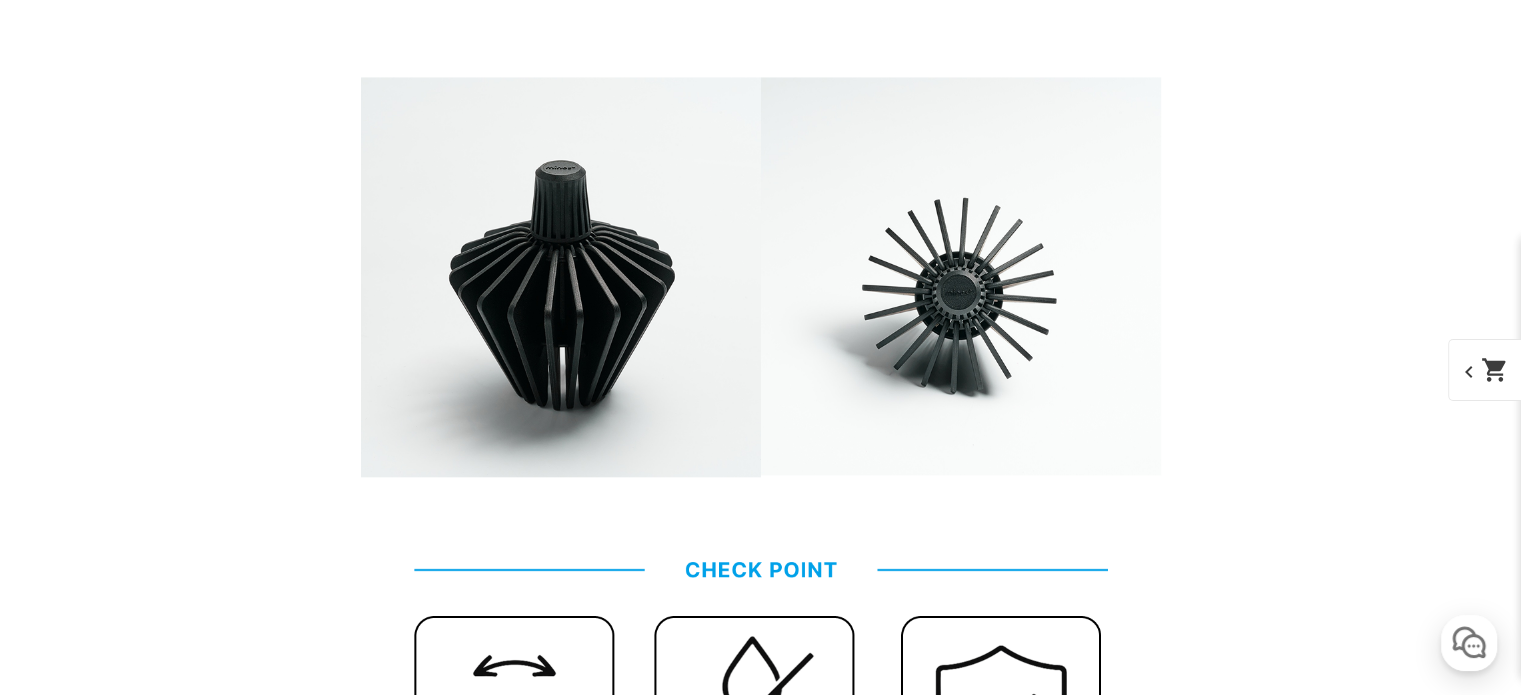 scroll, scrollTop: 3400, scrollLeft: 0, axis: vertical 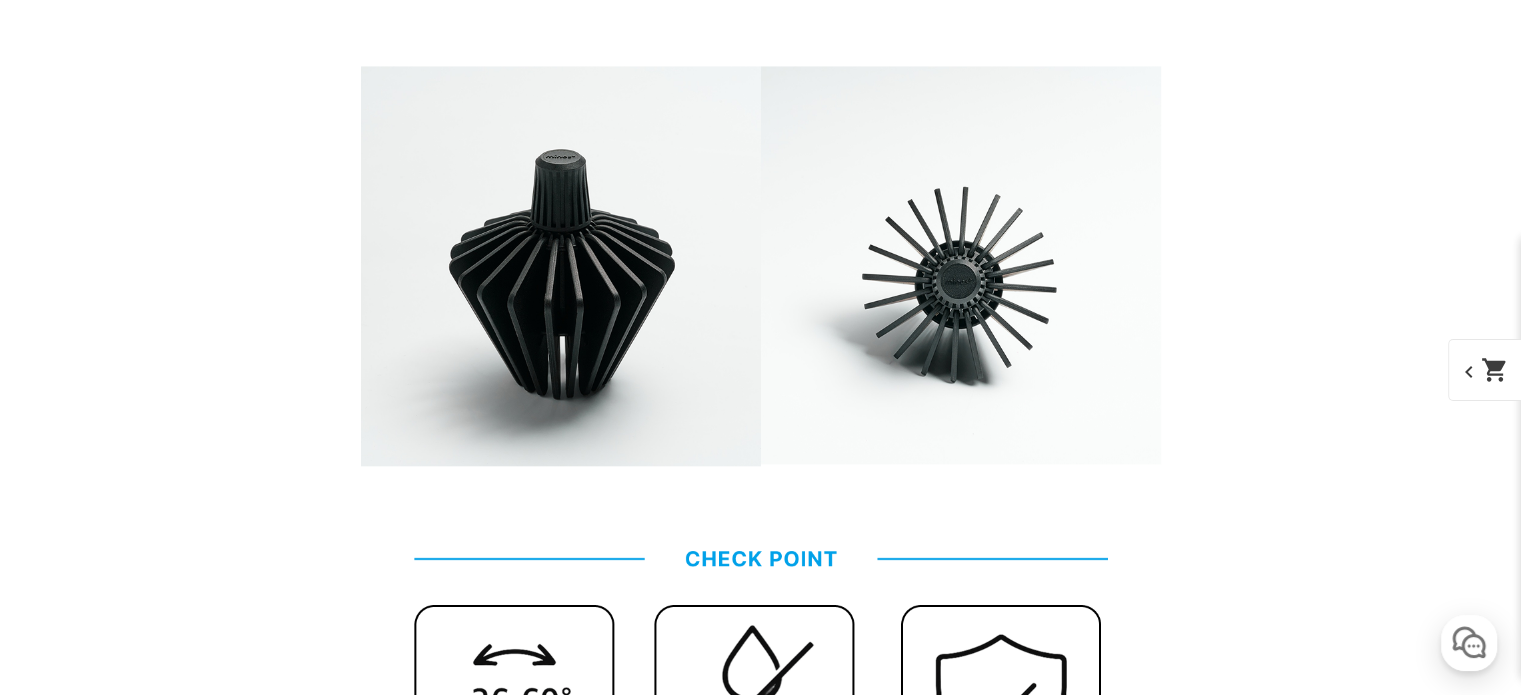 click on "뒤로가기
현재 위치
홈
머신 월픽
상품 상세 정보
[8월 머신 월픽] 미노스 앵커 (8/1 ~ 8/31)
(해외배송 가능 상품)
chevron_left shopping_cart
기본 정보 상품명" at bounding box center (760, 522) 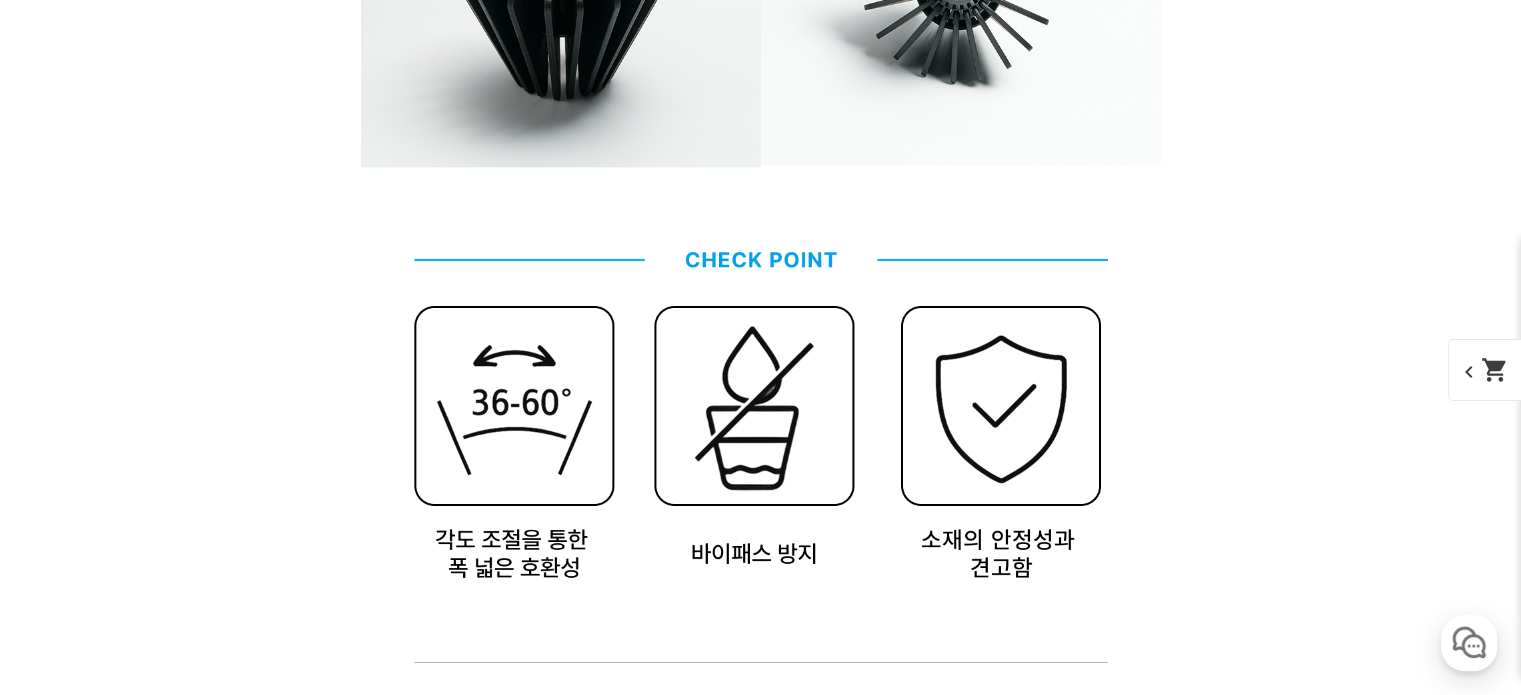 scroll, scrollTop: 3700, scrollLeft: 0, axis: vertical 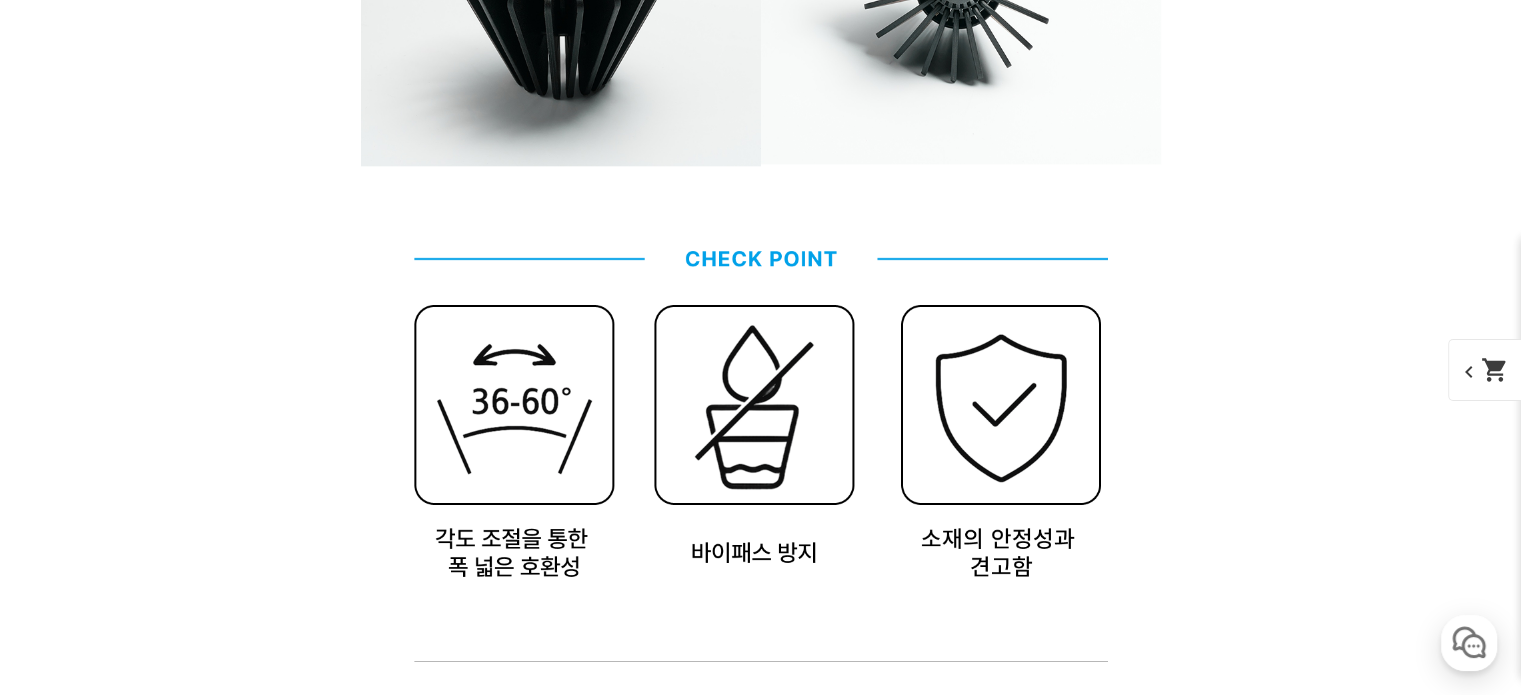 click on "뒤로가기
현재 위치
홈
머신 월픽
상품 상세 정보
[8월 머신 월픽] 미노스 앵커 (8/1 ~ 8/31)
(해외배송 가능 상품)
chevron_left shopping_cart
기본 정보 상품명" at bounding box center [760, 222] 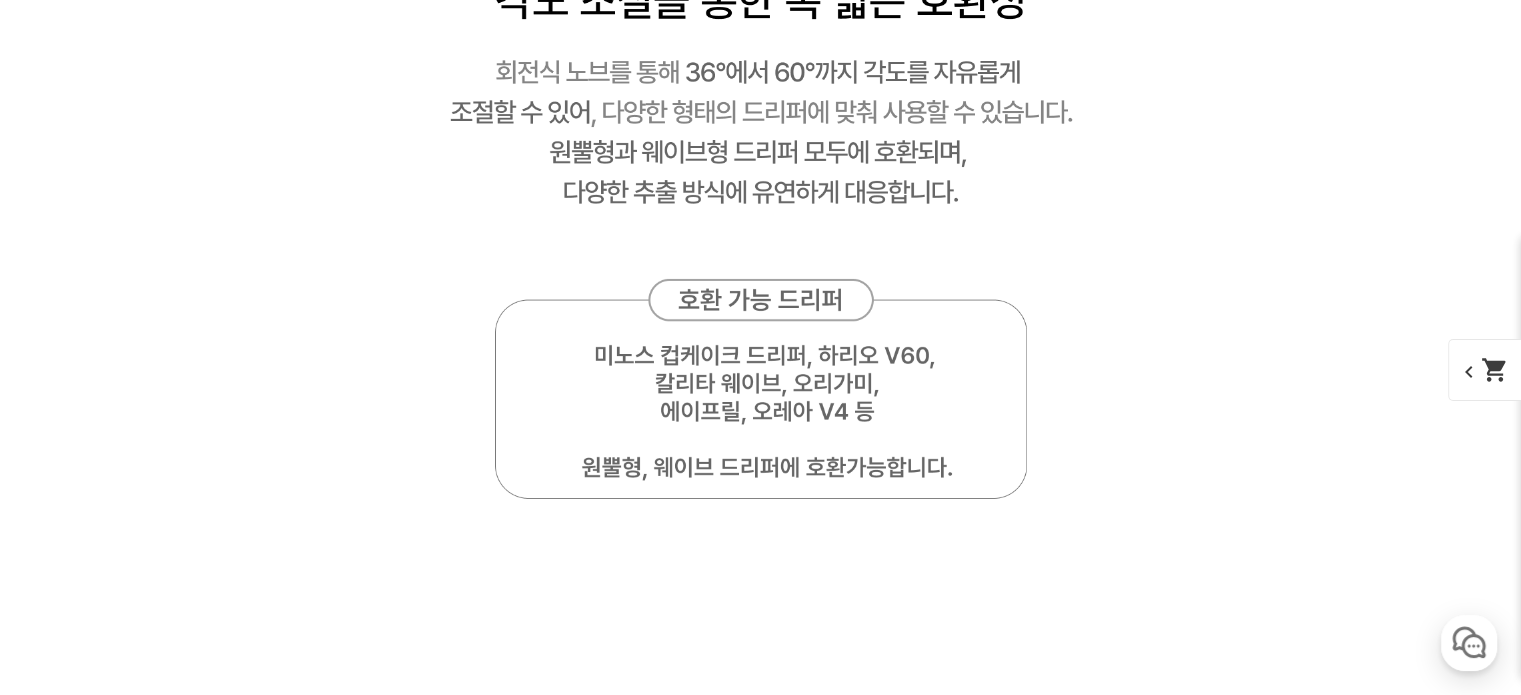 scroll, scrollTop: 4600, scrollLeft: 0, axis: vertical 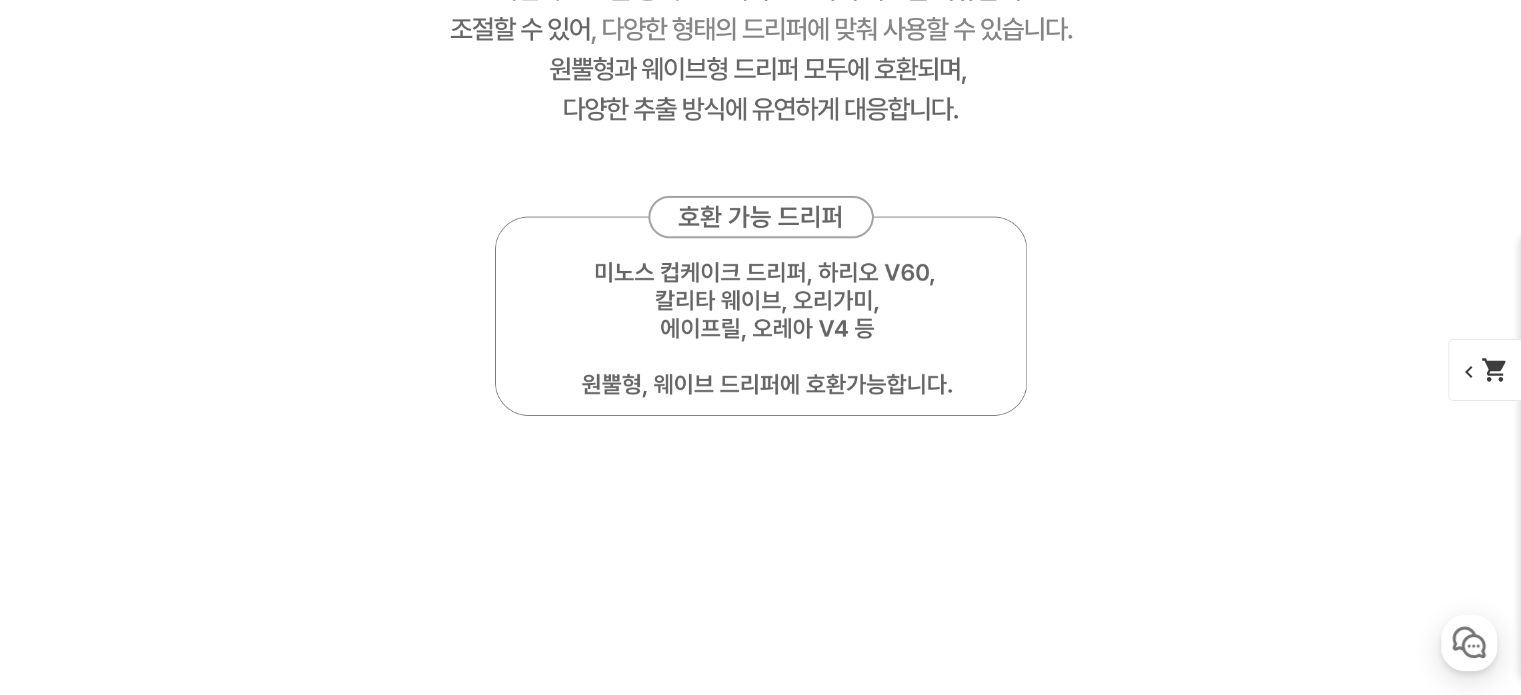 click on "게시글 신고하기
신고사유
관련없는 내용
욕설/비방
개인정보유출
광고/홍보글
기타
신고해주신 내용은 쇼핑몰 운영자의 검토 후 내부 운영 정책에 의해 처리가 진행됩니다.
신고
취소
닫기
상세 정보
상품 후기  0
상품 문의  2
배송/반품 안내
상세 정보
배송/반품 안내
상품 후기  0
상품 문의  2
상세 정보
상품 후기  0
상품 문의  2
배송/반품 안내
상품 후기" at bounding box center (761, -249) 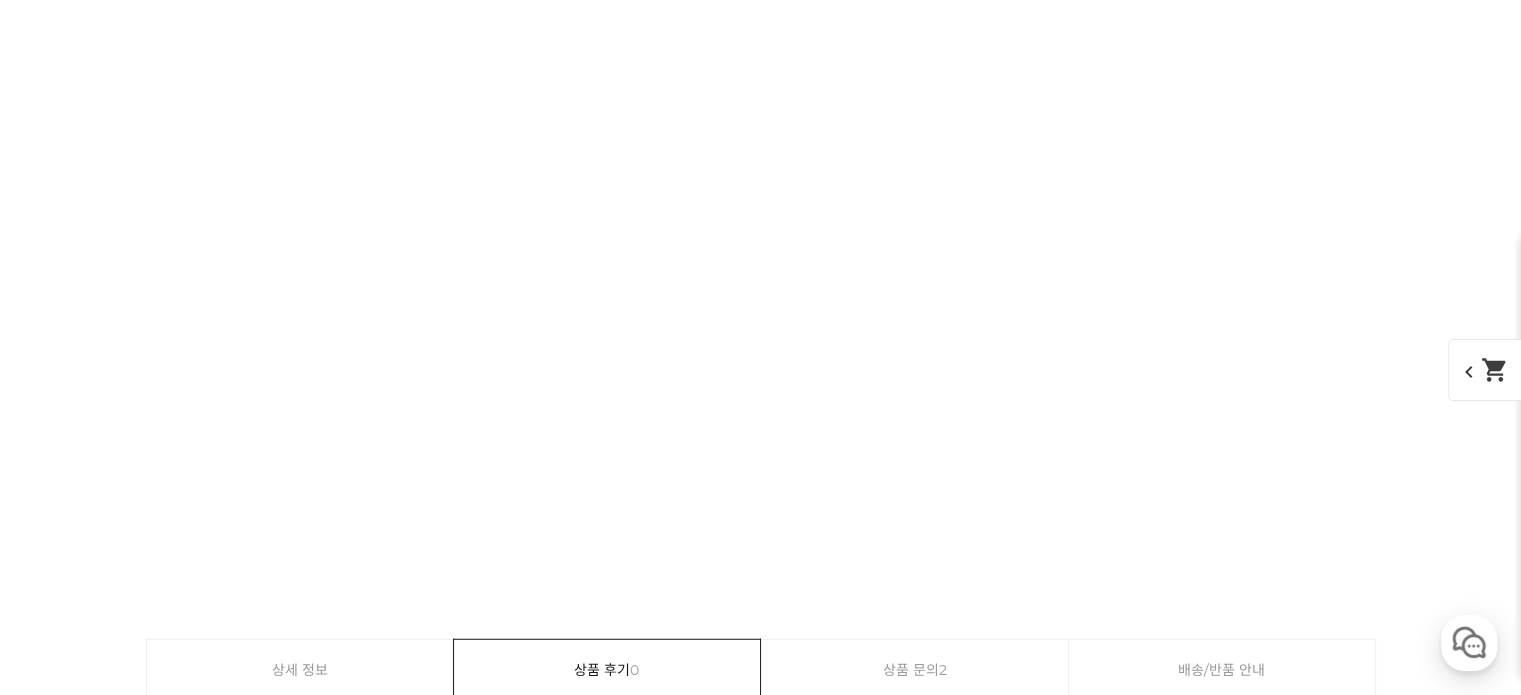 scroll, scrollTop: 5100, scrollLeft: 0, axis: vertical 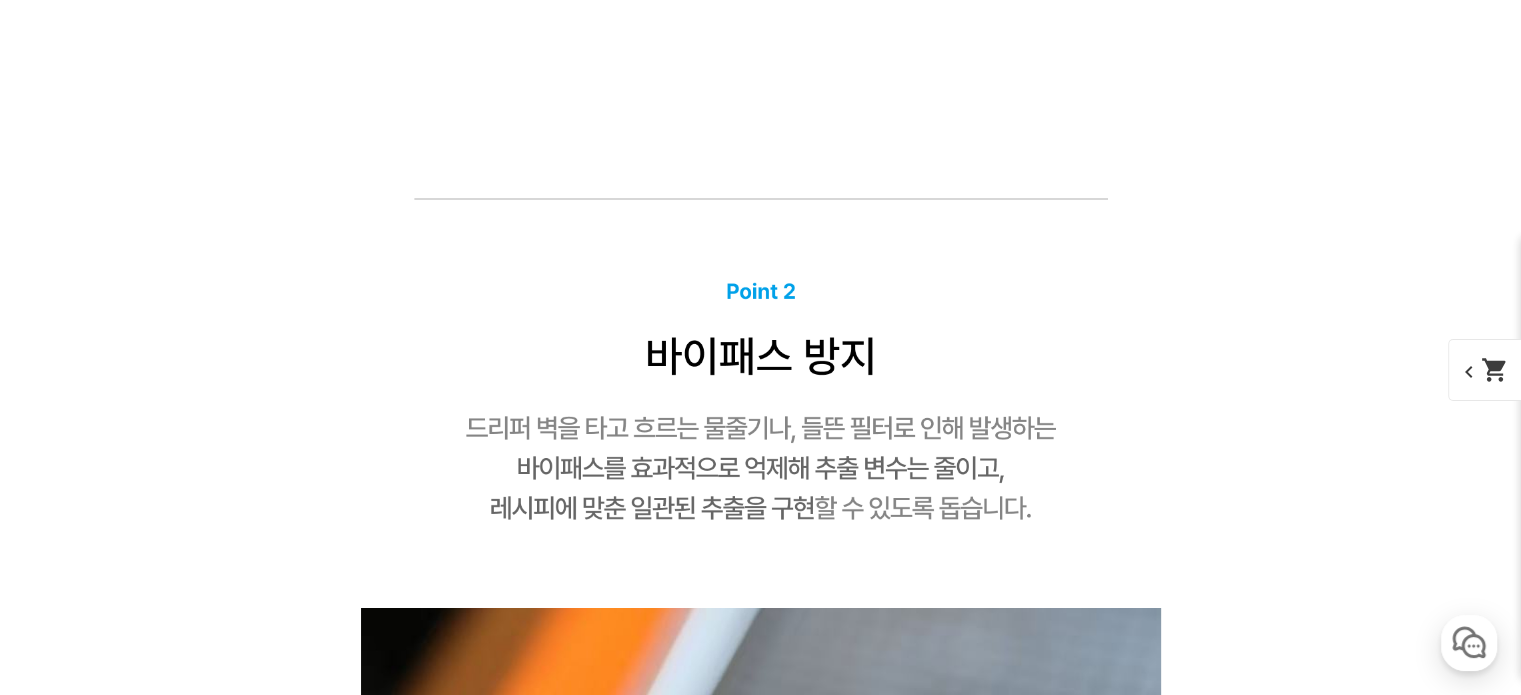click on "게시글 신고하기
신고사유
관련없는 내용
욕설/비방
개인정보유출
광고/홍보글
기타
신고해주신 내용은 쇼핑몰 운영자의 검토 후 내부 운영 정책에 의해 처리가 진행됩니다.
신고
취소
닫기
상세 정보
상품 후기  0
상품 문의  2
배송/반품 안내
상세 정보
배송/반품 안내
상품 후기  0
상품 문의  2
상세 정보
상품 후기  0
상품 문의  2
배송/반품 안내
상품 후기" at bounding box center [761, 1282] 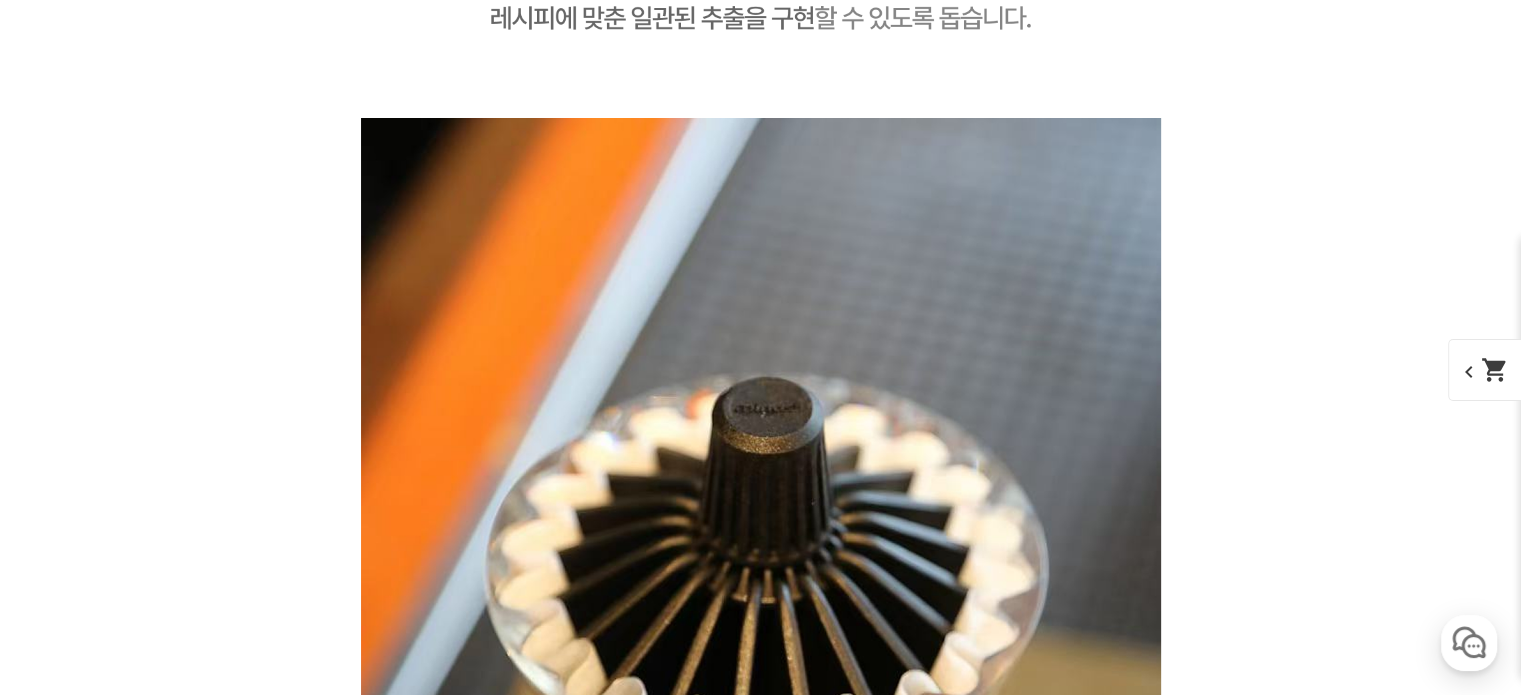 scroll, scrollTop: 5700, scrollLeft: 0, axis: vertical 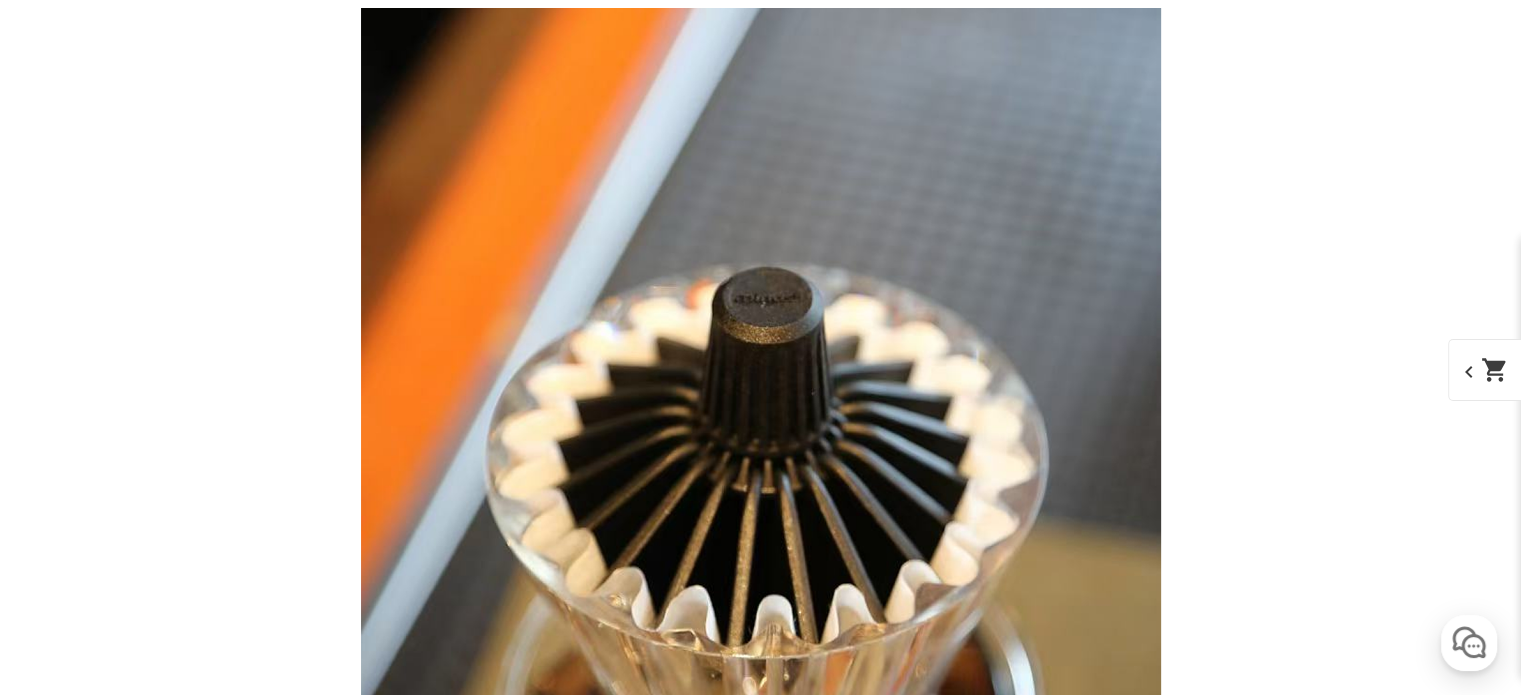 click on "게시글 신고하기
신고사유
관련없는 내용
욕설/비방
개인정보유출
광고/홍보글
기타
신고해주신 내용은 쇼핑몰 운영자의 검토 후 내부 운영 정책에 의해 처리가 진행됩니다.
신고
취소
닫기
상세 정보
상품 후기  0
상품 문의  2
배송/반품 안내
상세 정보
배송/반품 안내
상품 후기  0
상품 문의  2
상세 정보
상품 후기  0
상품 문의  2
배송/반품 안내
상품 후기" at bounding box center [761, 682] 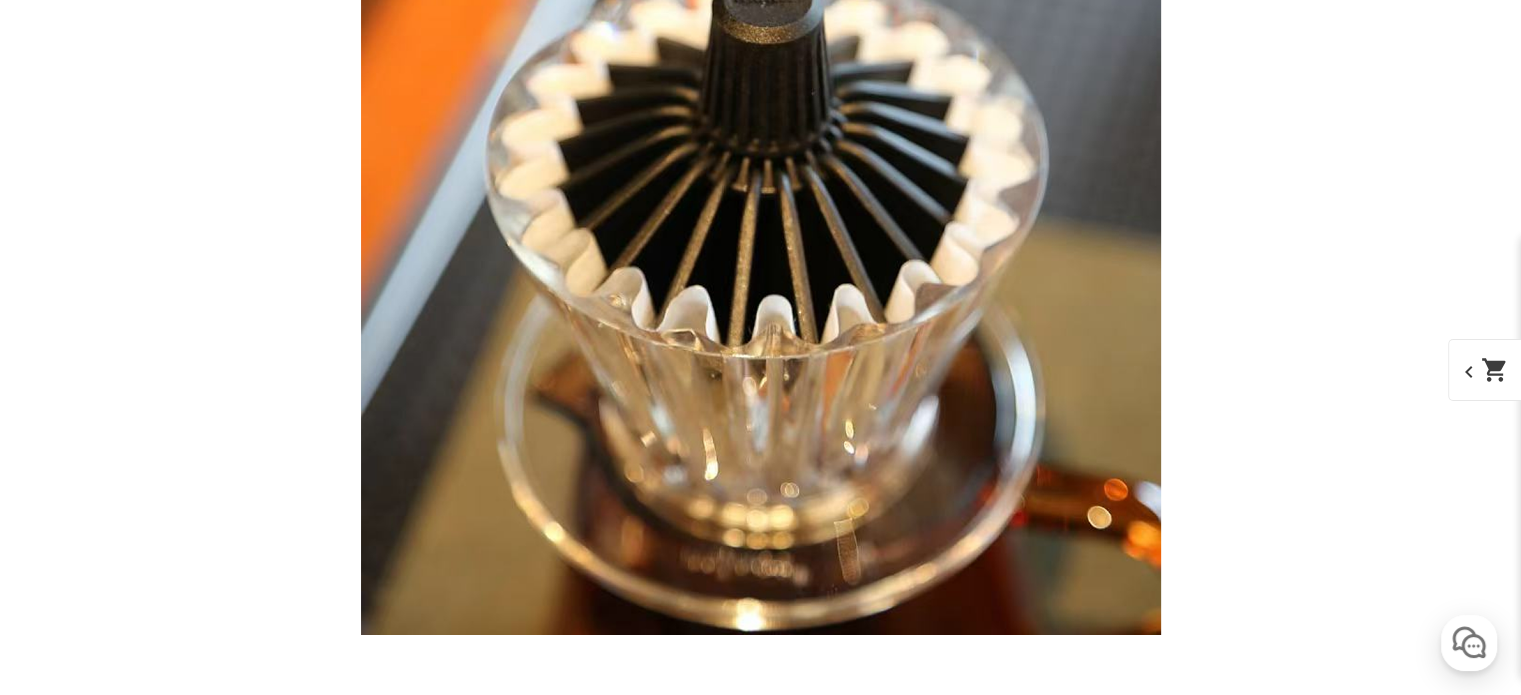 scroll, scrollTop: 6400, scrollLeft: 0, axis: vertical 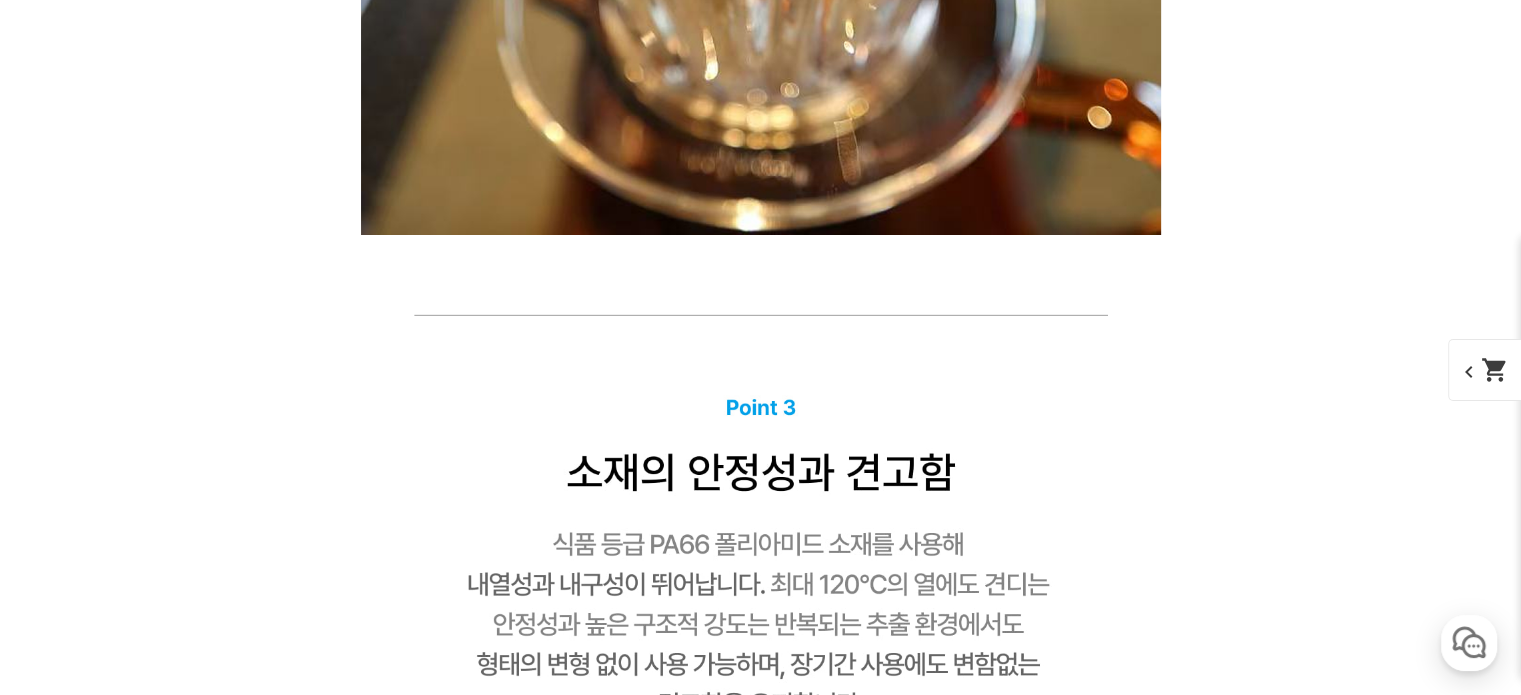 click on "게시글 신고하기
신고사유
관련없는 내용
욕설/비방
개인정보유출
광고/홍보글
기타
신고해주신 내용은 쇼핑몰 운영자의 검토 후 내부 운영 정책에 의해 처리가 진행됩니다.
신고
취소
닫기
상세 정보
상품 후기  0
상품 문의  2
배송/반품 안내
상세 정보
배송/반품 안내
상품 후기  0
상품 문의  2
상세 정보
상품 후기  0
상품 문의  2
배송/반품 안내
상품 후기" at bounding box center [761, -18] 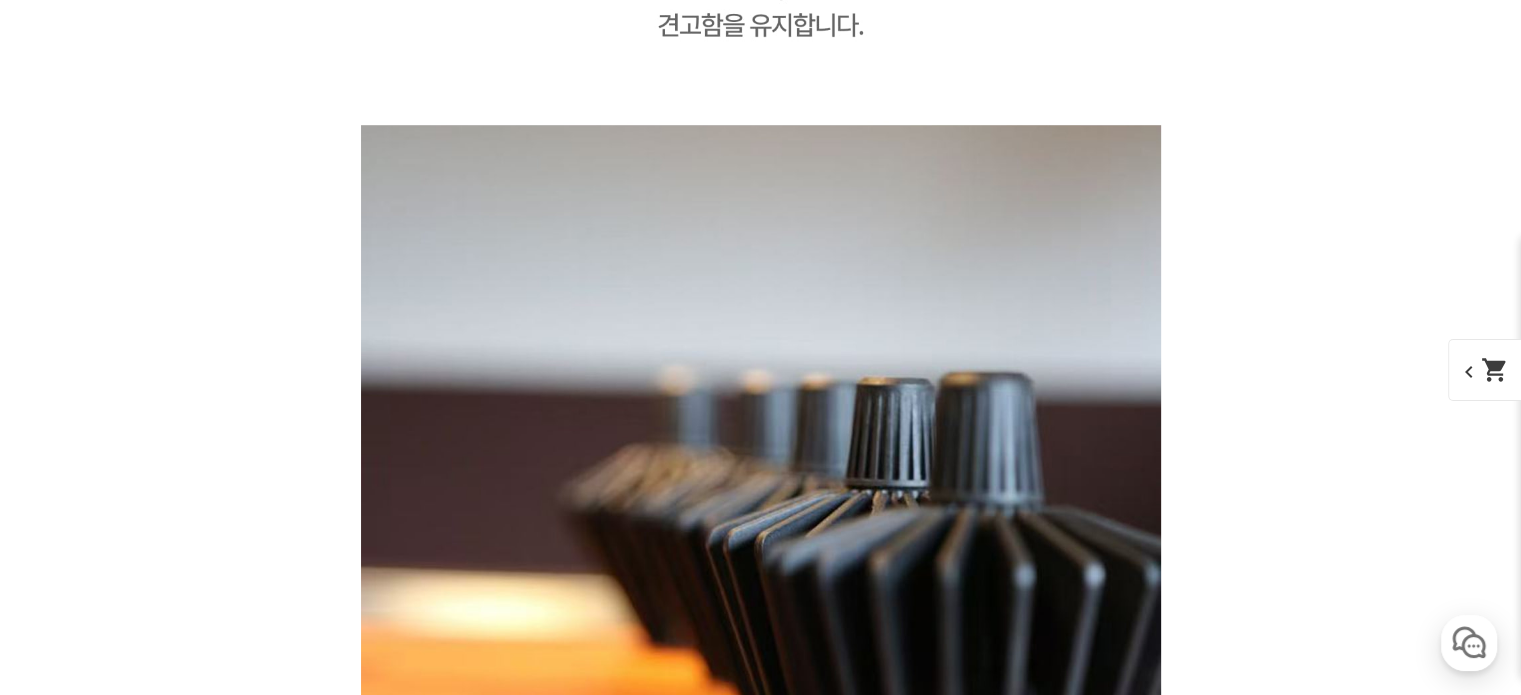 scroll, scrollTop: 7100, scrollLeft: 0, axis: vertical 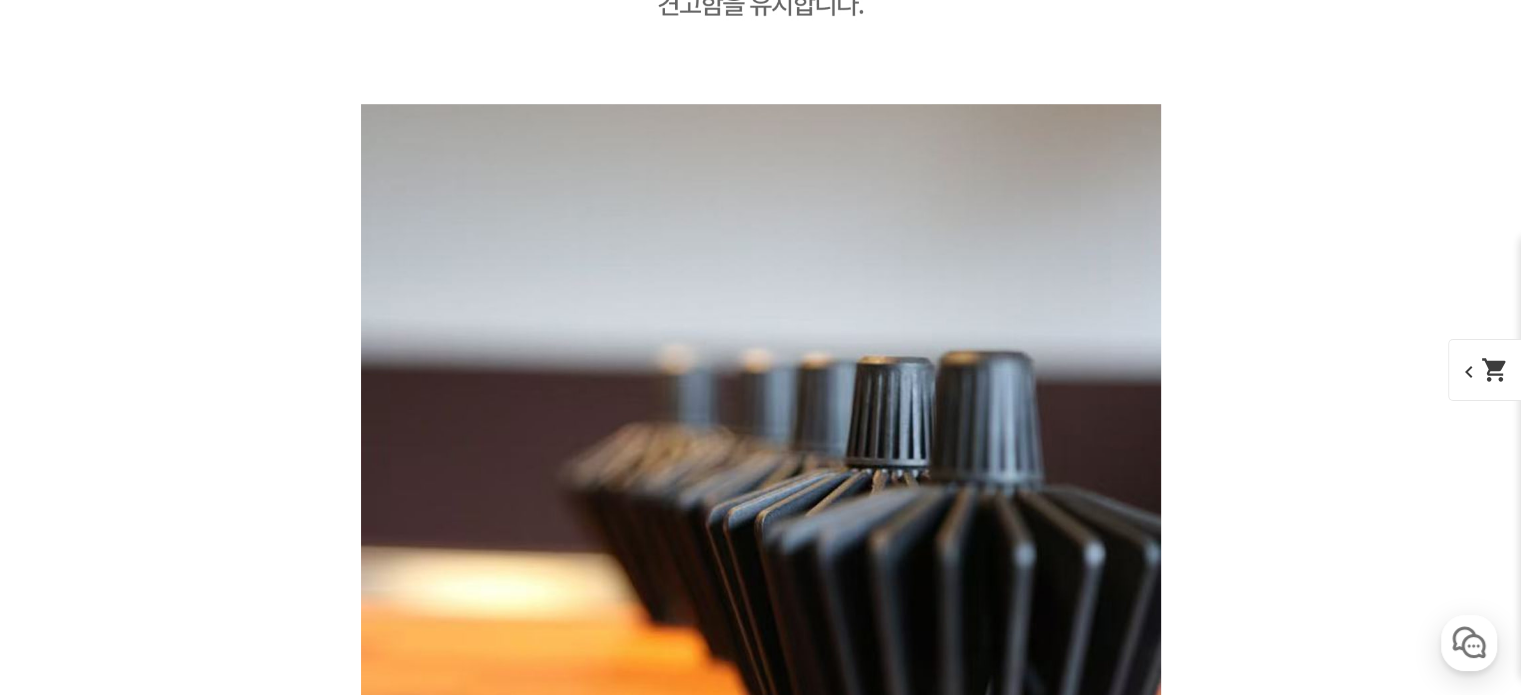 click on "게시글 신고하기
신고사유
관련없는 내용
욕설/비방
개인정보유출
광고/홍보글
기타
신고해주신 내용은 쇼핑몰 운영자의 검토 후 내부 운영 정책에 의해 처리가 진행됩니다.
신고
취소
닫기
상세 정보
상품 후기  0
상품 문의  2
배송/반품 안내
상세 정보
배송/반품 안내
상품 후기  0
상품 문의  2
상세 정보
상품 후기  0
상품 문의  2
배송/반품 안내
상품 후기" at bounding box center [761, -718] 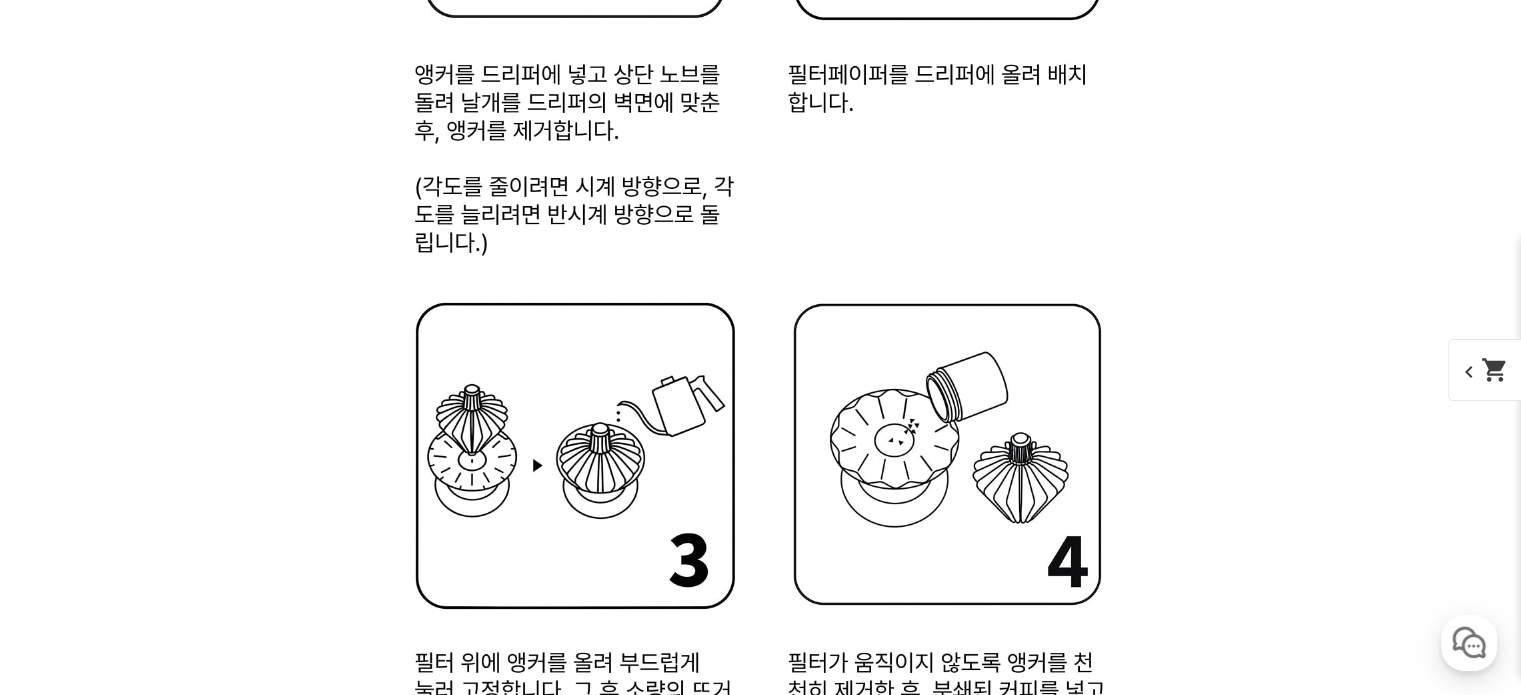 scroll, scrollTop: 8700, scrollLeft: 0, axis: vertical 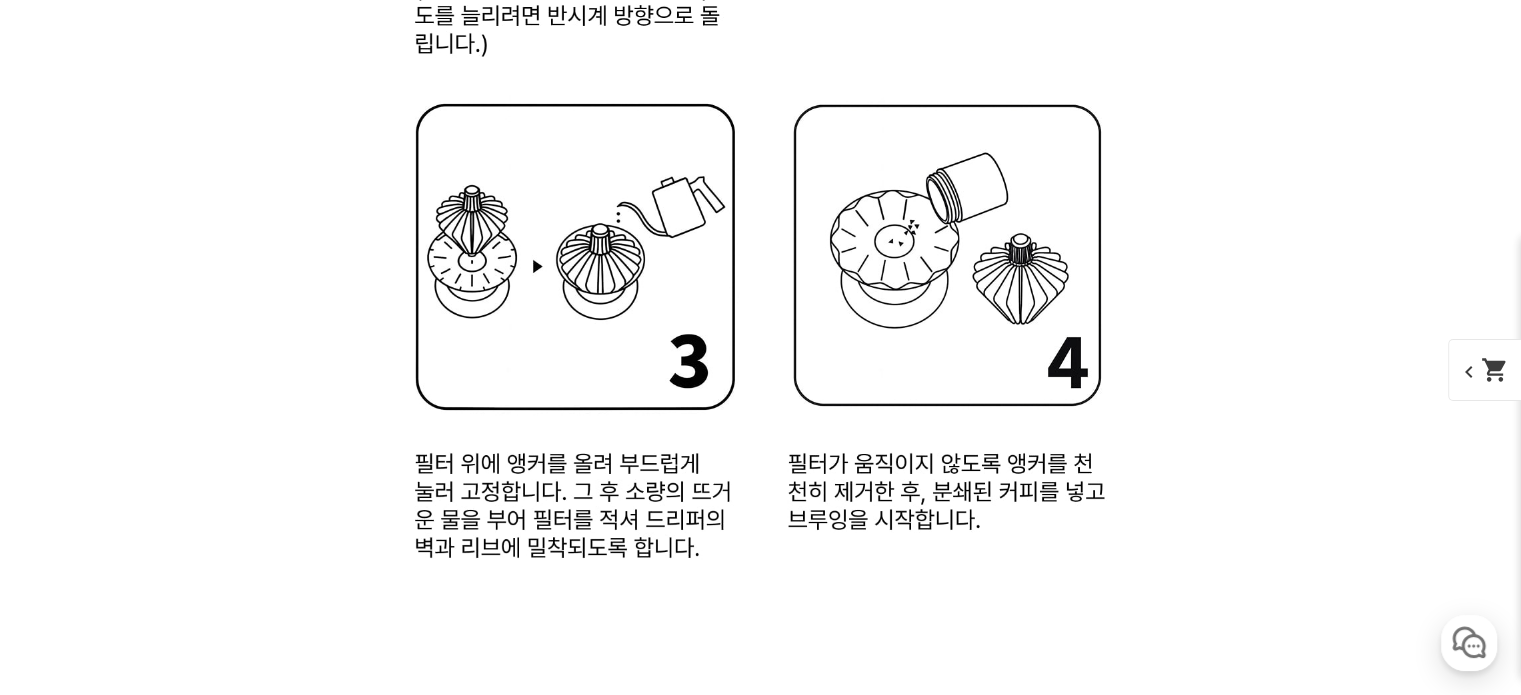 click on "게시글 신고하기
신고사유
관련없는 내용
욕설/비방
개인정보유출
광고/홍보글
기타
신고해주신 내용은 쇼핑몰 운영자의 검토 후 내부 운영 정책에 의해 처리가 진행됩니다.
신고
취소
닫기
상세 정보
상품 후기  0
상품 문의  2
배송/반품 안내
상세 정보
배송/반품 안내
상품 후기  0
상품 문의  2
상세 정보
상품 후기  0
상품 문의  2
배송/반품 안내
상품 후기" at bounding box center (761, -2318) 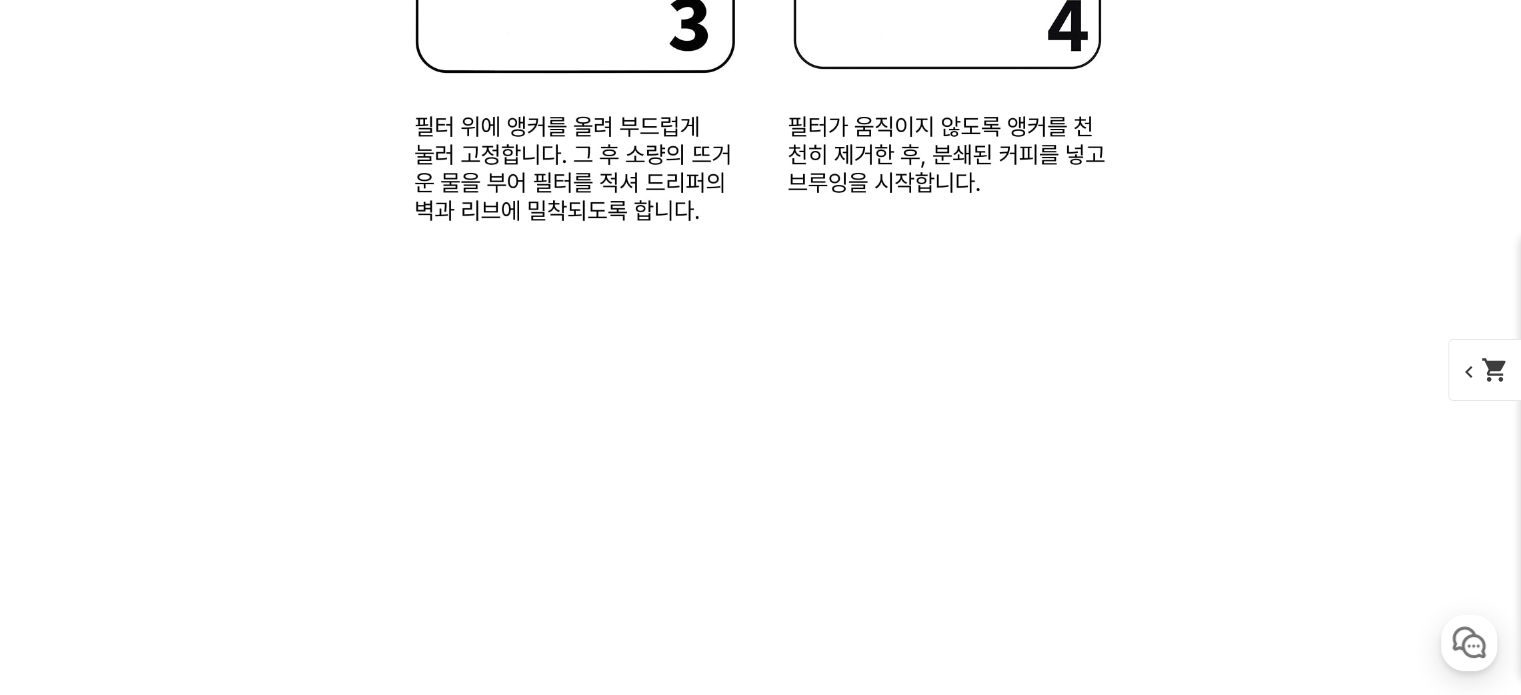 scroll, scrollTop: 9100, scrollLeft: 0, axis: vertical 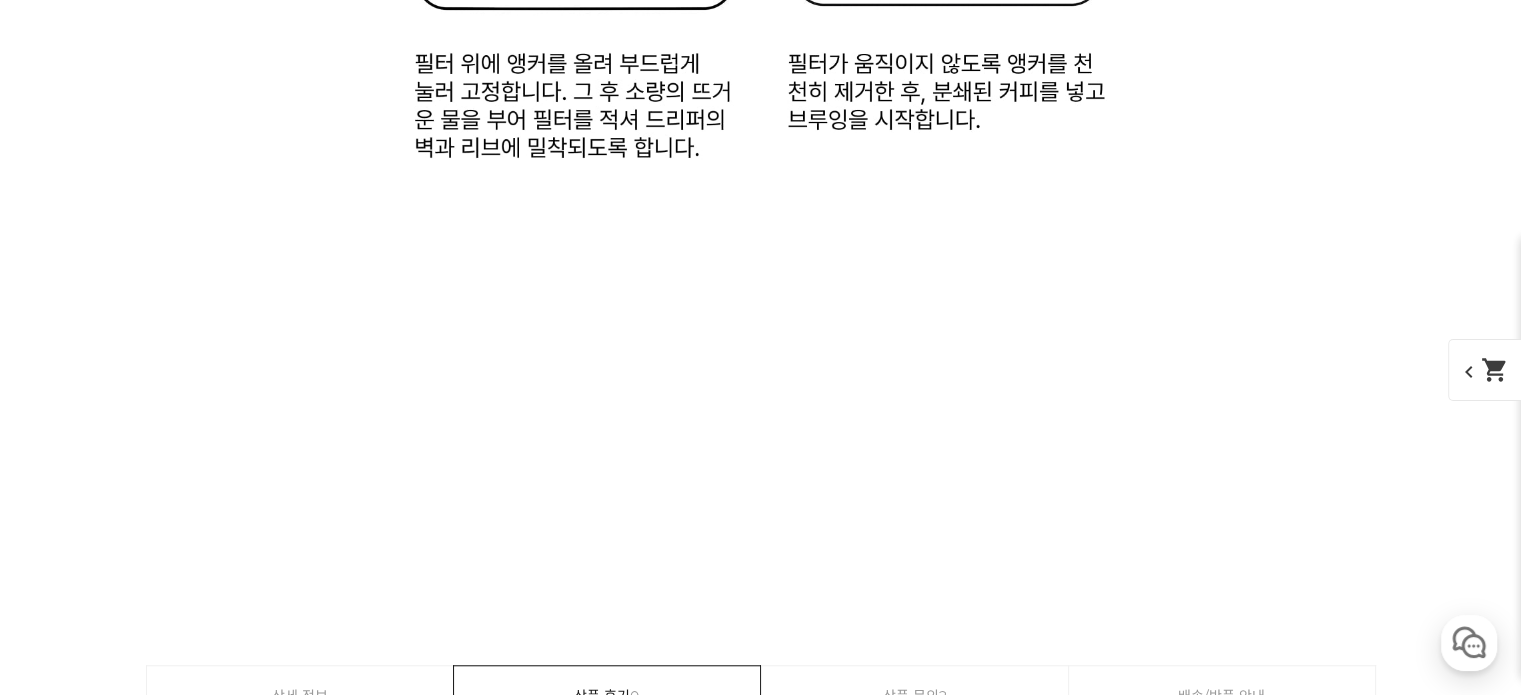 click on "게시글 신고하기
신고사유
관련없는 내용
욕설/비방
개인정보유출
광고/홍보글
기타
신고해주신 내용은 쇼핑몰 운영자의 검토 후 내부 운영 정책에 의해 처리가 진행됩니다.
신고
취소
닫기
상세 정보
상품 후기  0
상품 문의  2
배송/반품 안내
상세 정보
배송/반품 안내
상품 후기  0
상품 문의  2
상세 정보
상품 후기  0
상품 문의  2
배송/반품 안내
상품 후기" at bounding box center (761, -2718) 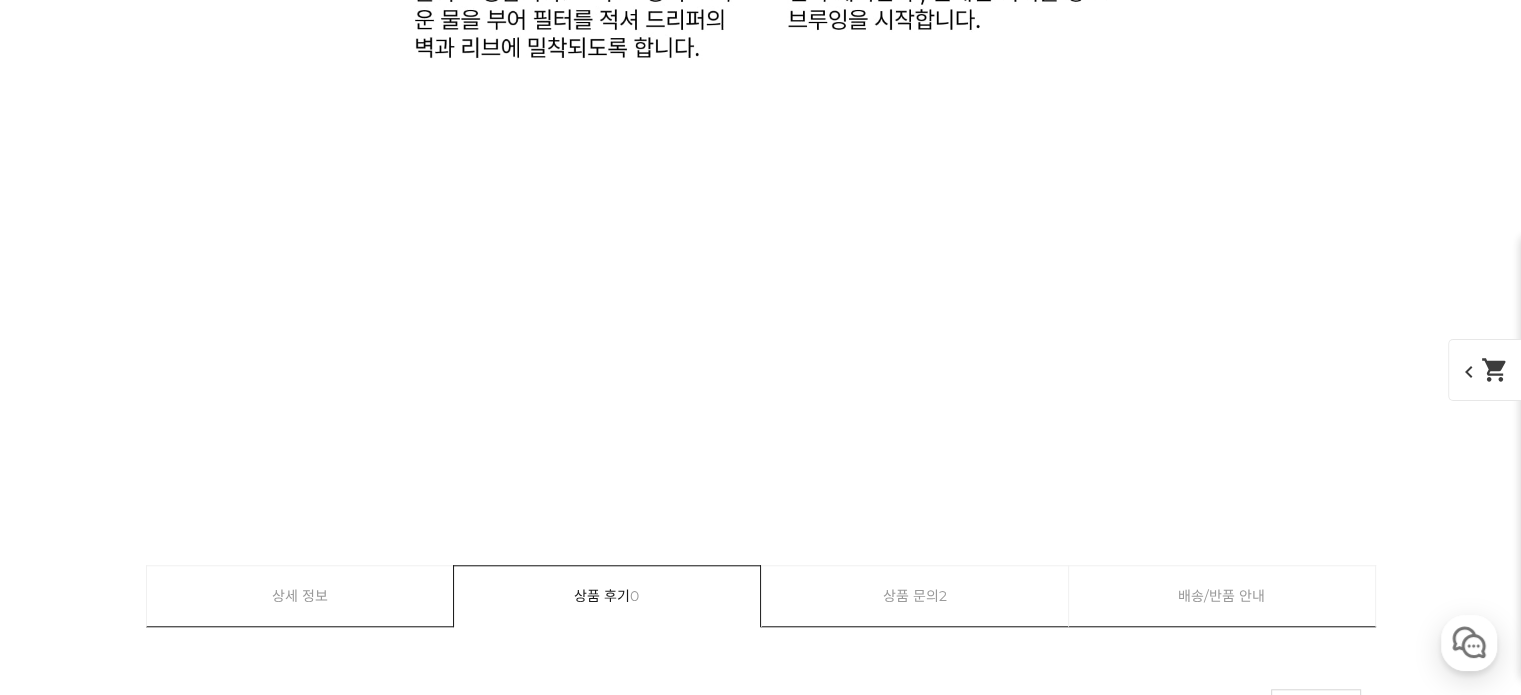 click on "게시글 신고하기
신고사유
관련없는 내용
욕설/비방
개인정보유출
광고/홍보글
기타
신고해주신 내용은 쇼핑몰 운영자의 검토 후 내부 운영 정책에 의해 처리가 진행됩니다.
신고
취소
닫기
상세 정보
상품 후기  0
상품 문의  2
배송/반품 안내
상세 정보
배송/반품 안내
상품 후기  0
상품 문의  2
상세 정보
상품 후기  0
상품 문의  2
배송/반품 안내
상품 후기" at bounding box center (761, -2818) 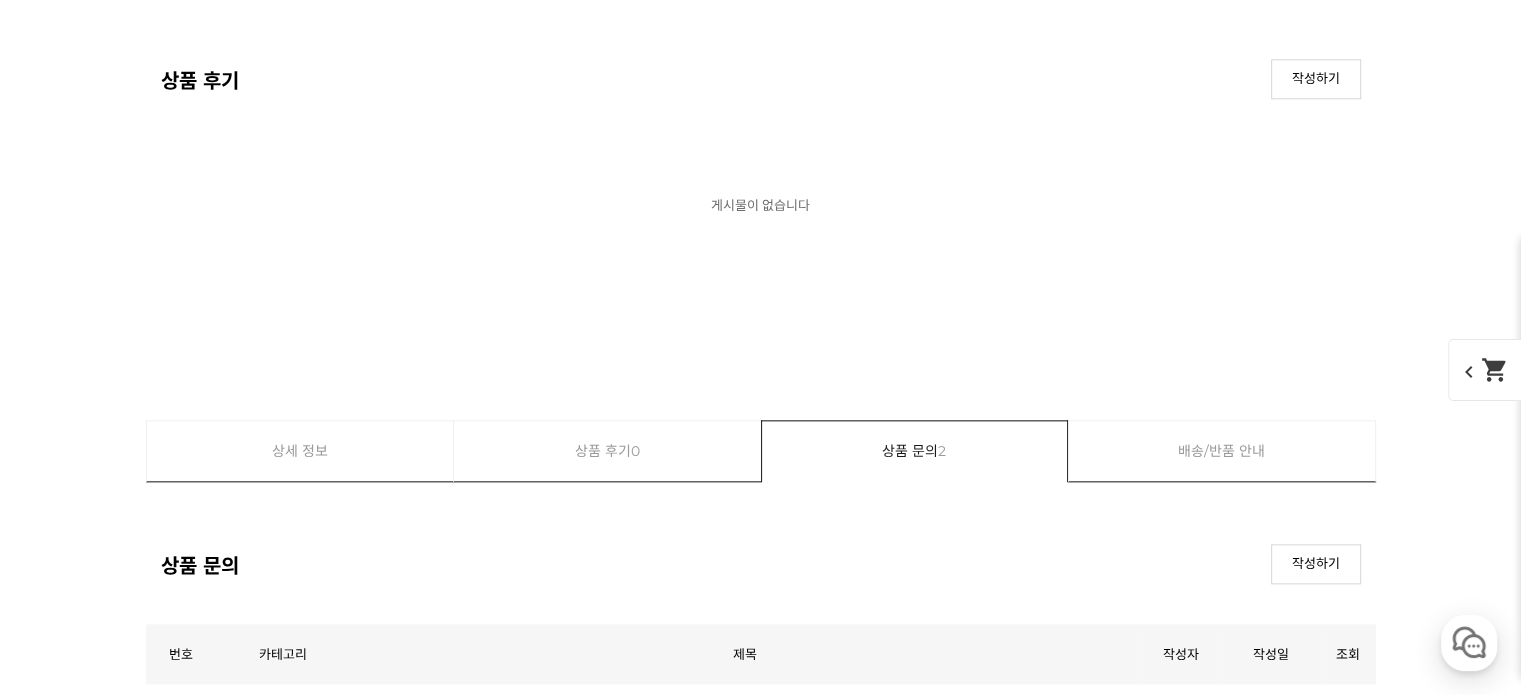 scroll, scrollTop: 9900, scrollLeft: 0, axis: vertical 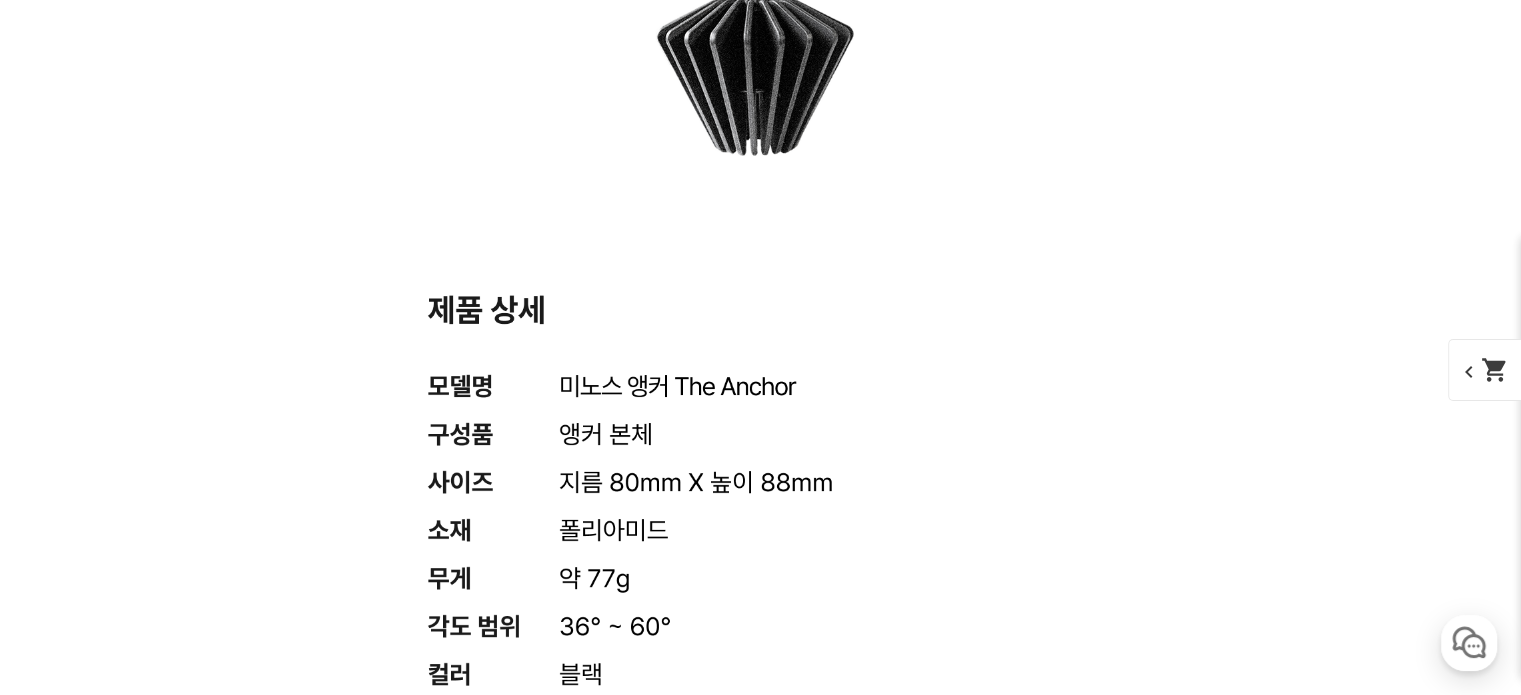 click on "게시글 신고하기
신고사유
관련없는 내용
욕설/비방
개인정보유출
광고/홍보글
기타
신고해주신 내용은 쇼핑몰 운영자의 검토 후 내부 운영 정책에 의해 처리가 진행됩니다.
신고
취소
닫기
상세 정보
상품 후기  0
상품 문의  2
배송/반품 안내
상세 정보
배송/반품 안내
상품 후기  0
상품 문의  2
상세 정보
상품 후기  0
상품 문의  2
배송/반품 안내
상품 후기" at bounding box center [761, -2171] 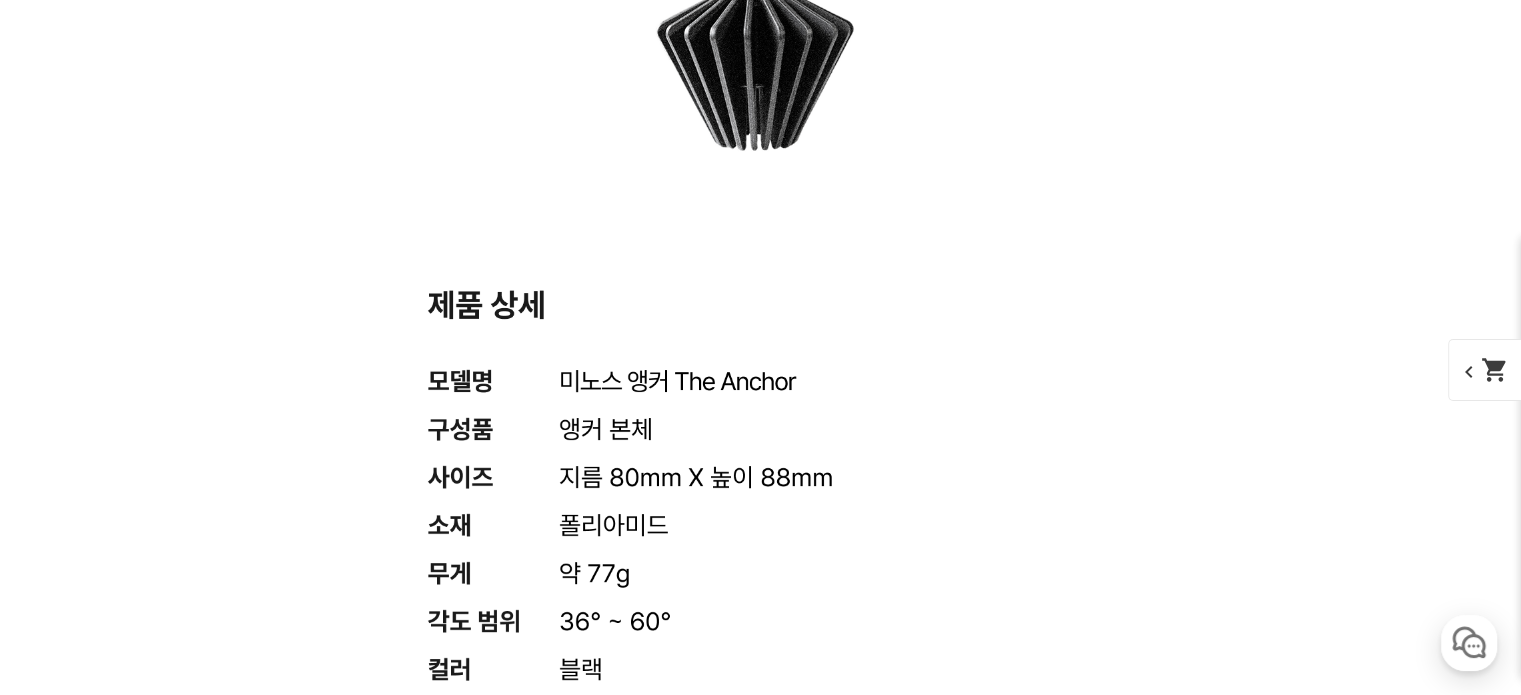 scroll, scrollTop: 10000, scrollLeft: 0, axis: vertical 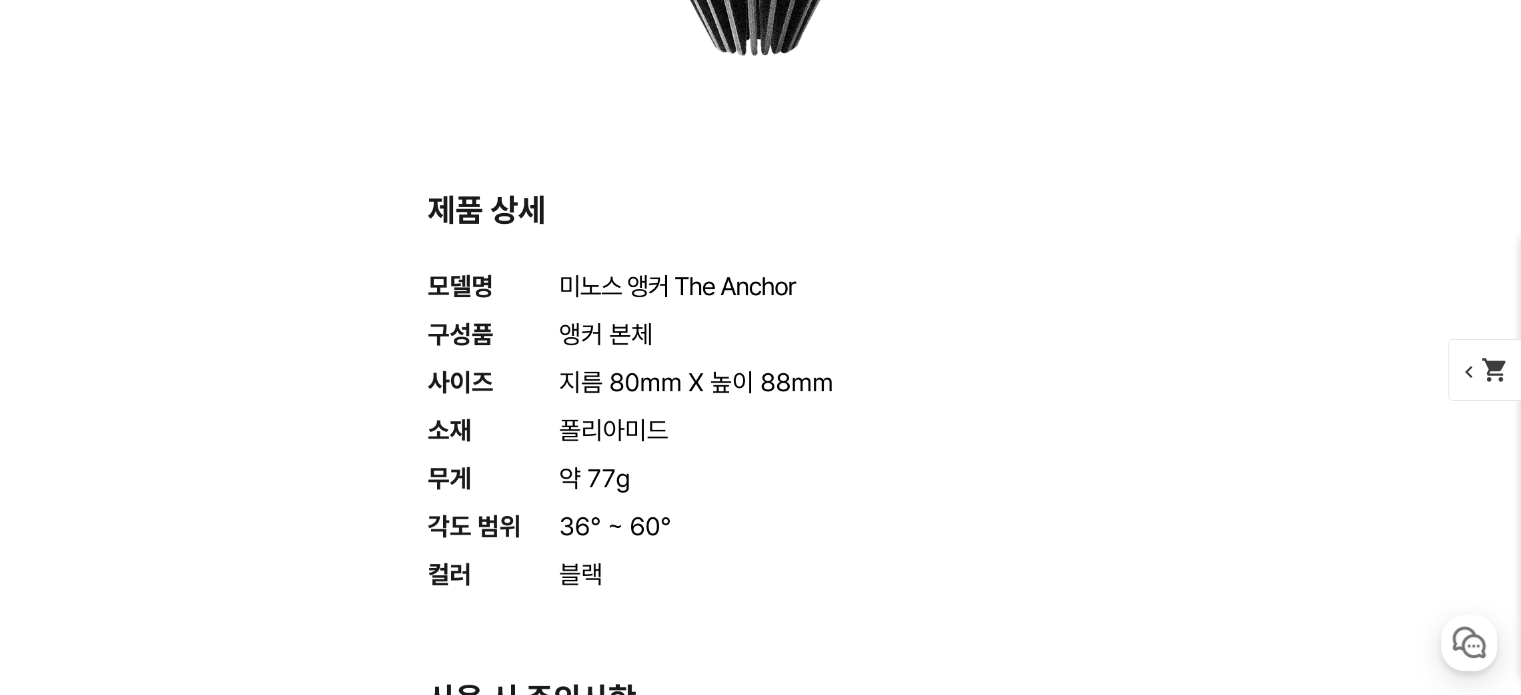 click on "게시글 신고하기
신고사유
관련없는 내용
욕설/비방
개인정보유출
광고/홍보글
기타
신고해주신 내용은 쇼핑몰 운영자의 검토 후 내부 운영 정책에 의해 처리가 진행됩니다.
신고
취소
닫기
상세 정보
상품 후기  0
상품 문의  2
배송/반품 안내
상세 정보
배송/반품 안내
상품 후기  0
상품 문의  2
상세 정보
상품 후기  0
상품 문의  2
배송/반품 안내
상품 후기" at bounding box center [761, -2271] 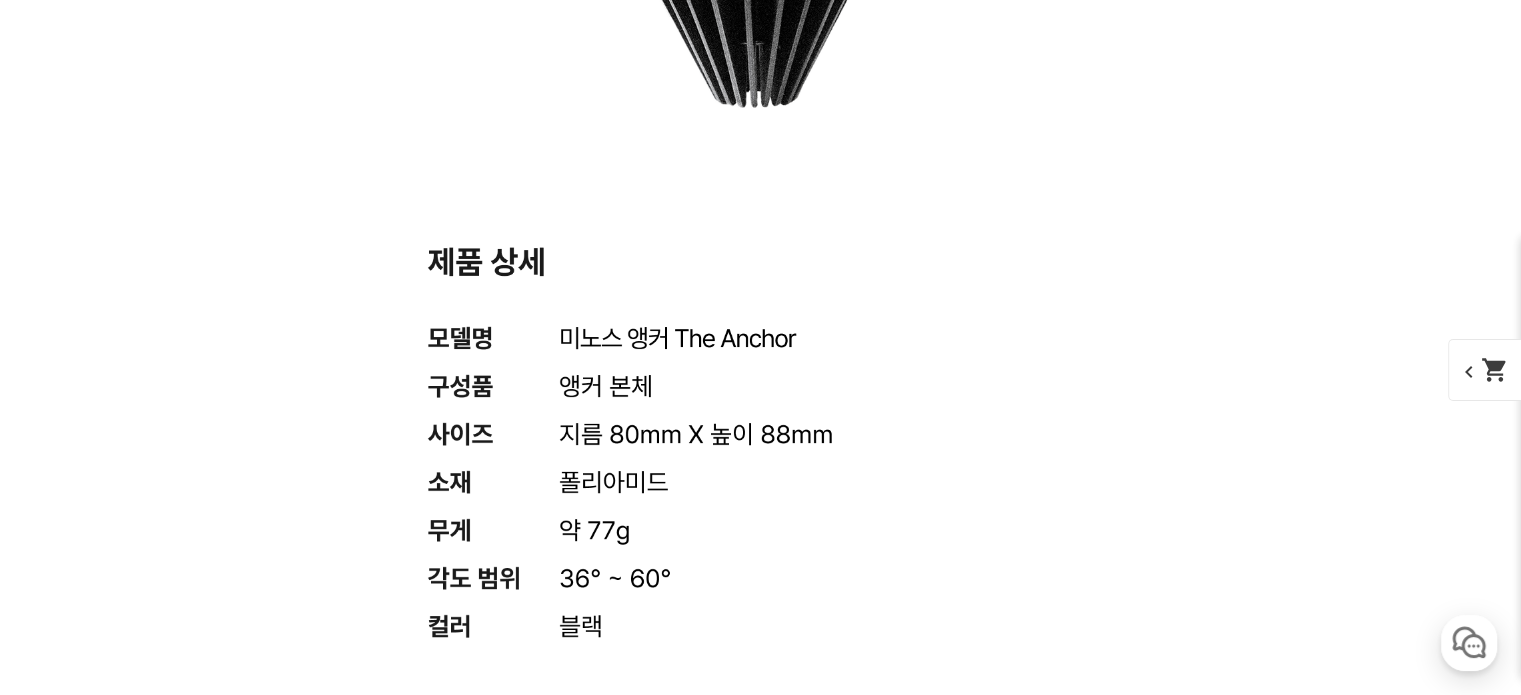 scroll, scrollTop: 9900, scrollLeft: 0, axis: vertical 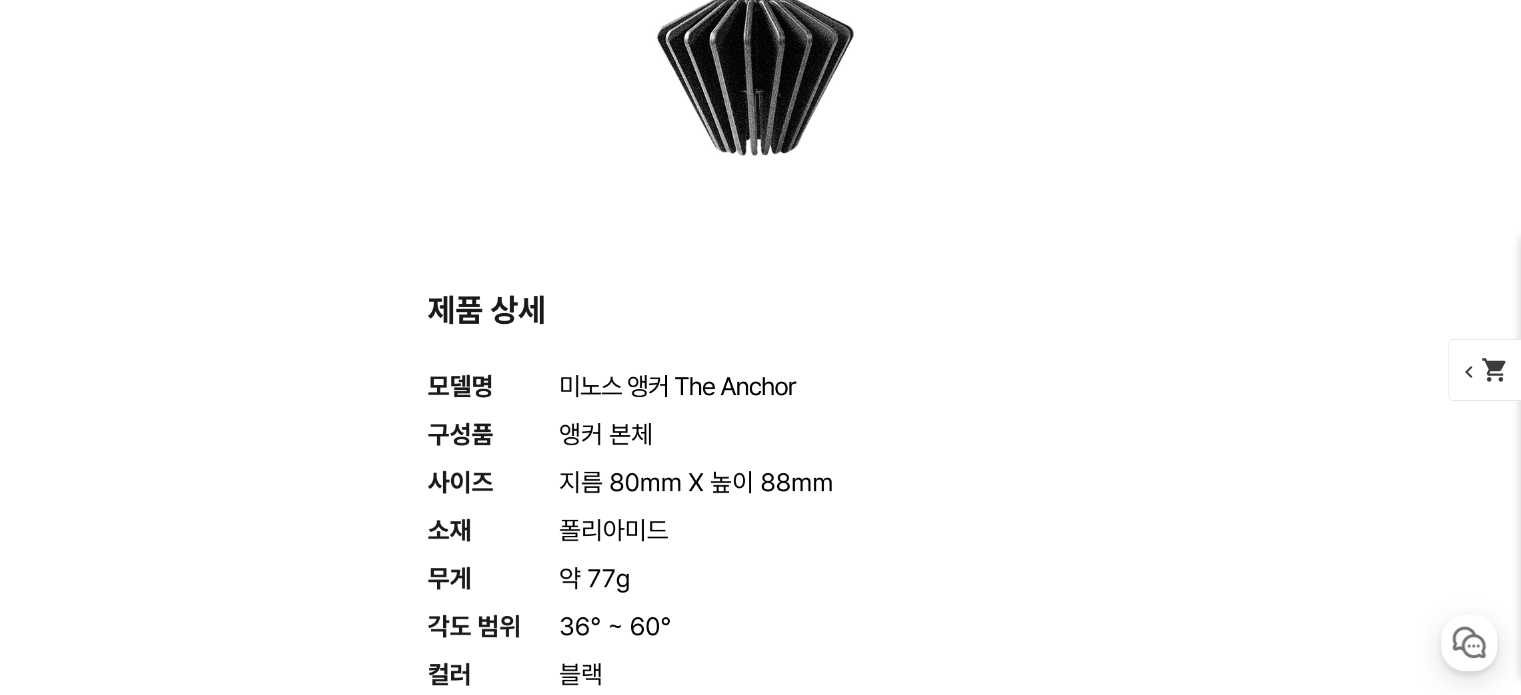 click on "게시글 신고하기
신고사유
관련없는 내용
욕설/비방
개인정보유출
광고/홍보글
기타
신고해주신 내용은 쇼핑몰 운영자의 검토 후 내부 운영 정책에 의해 처리가 진행됩니다.
신고
취소
닫기
상세 정보
상품 후기  0
상품 문의  2
배송/반품 안내
상세 정보
배송/반품 안내
상품 후기  0
상품 문의  2
상세 정보
상품 후기  0
상품 문의  2
배송/반품 안내
상품 후기" at bounding box center (761, -2171) 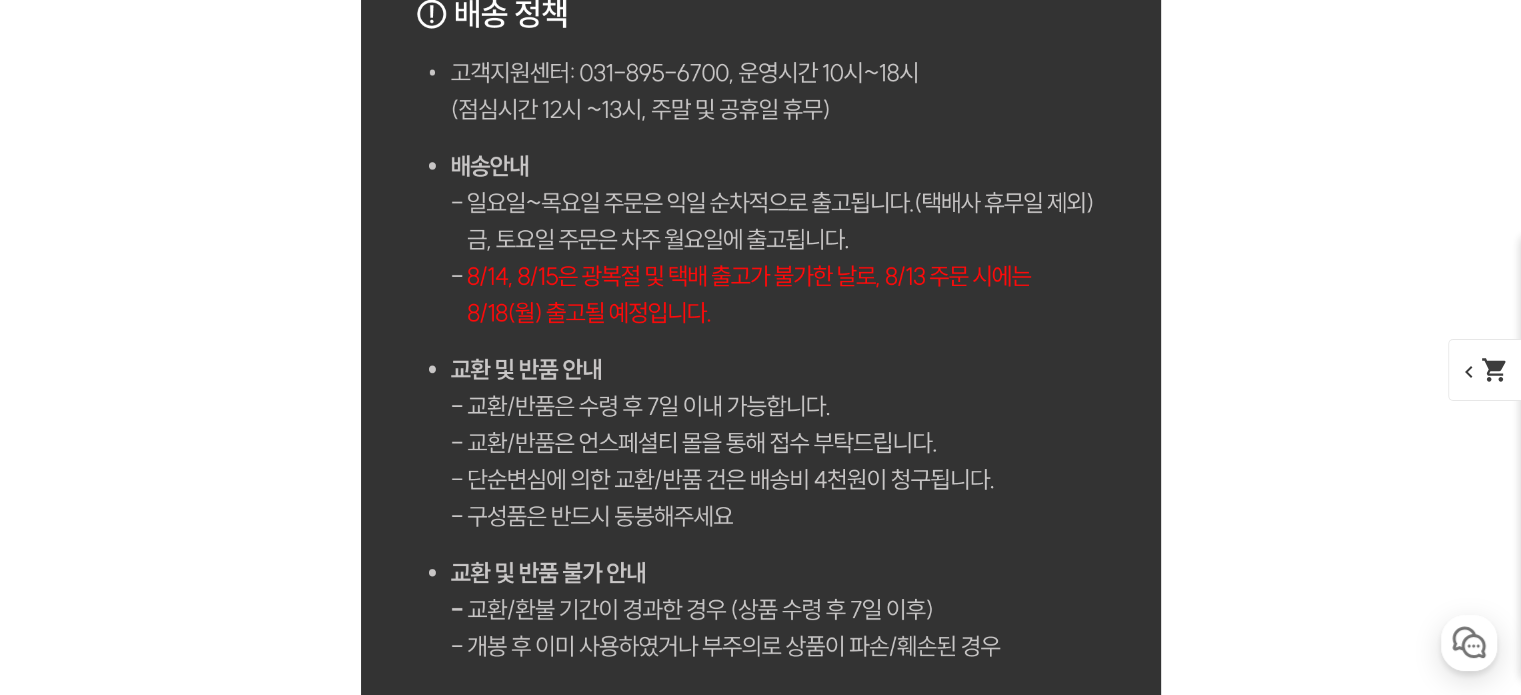 scroll, scrollTop: 11500, scrollLeft: 0, axis: vertical 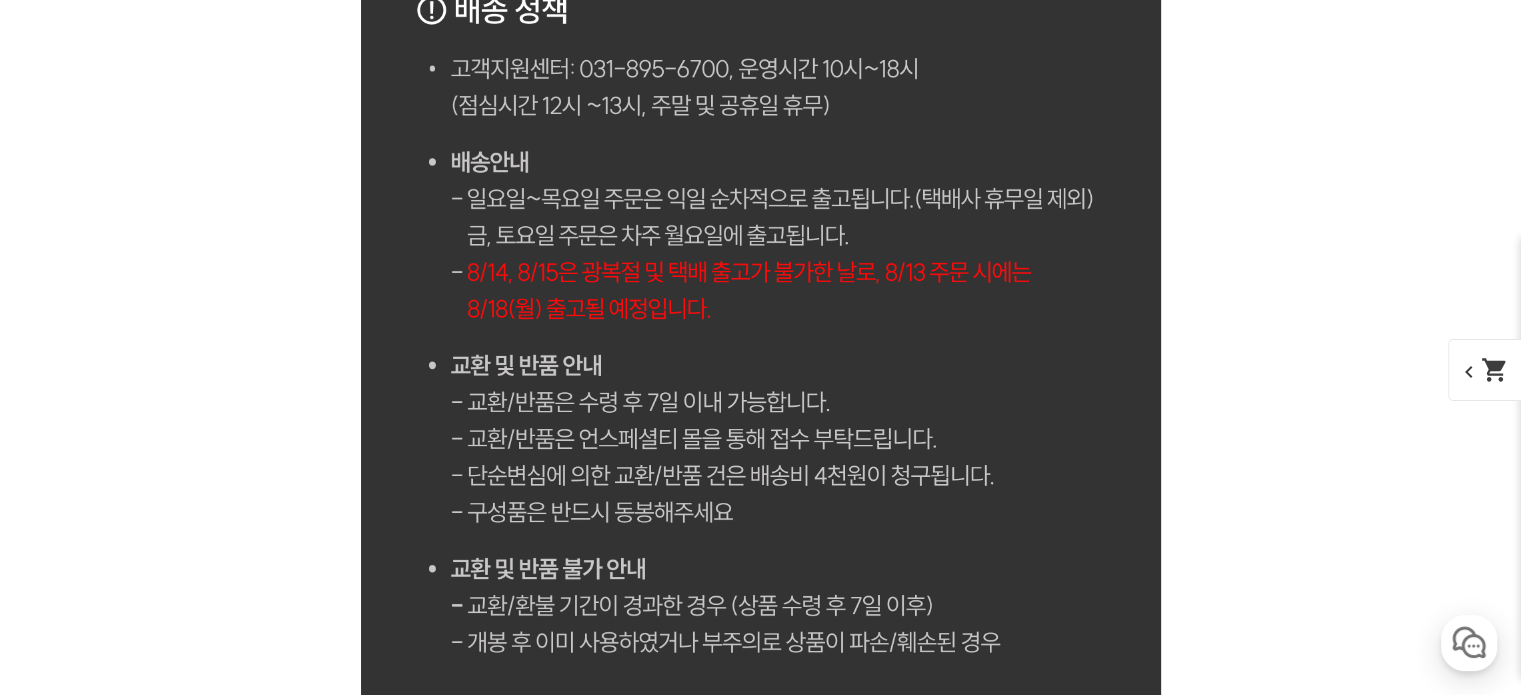 click on "게시글 신고하기
신고사유
관련없는 내용
욕설/비방
개인정보유출
광고/홍보글
기타
신고해주신 내용은 쇼핑몰 운영자의 검토 후 내부 운영 정책에 의해 처리가 진행됩니다.
신고
취소
닫기
상세 정보
상품 후기  0
상품 문의  2
배송/반품 안내
상세 정보
배송/반품 안내
상품 후기  0
상품 문의  2
상세 정보
상품 후기  0
상품 문의  2
배송/반품 안내
상품 후기" at bounding box center (761, -3771) 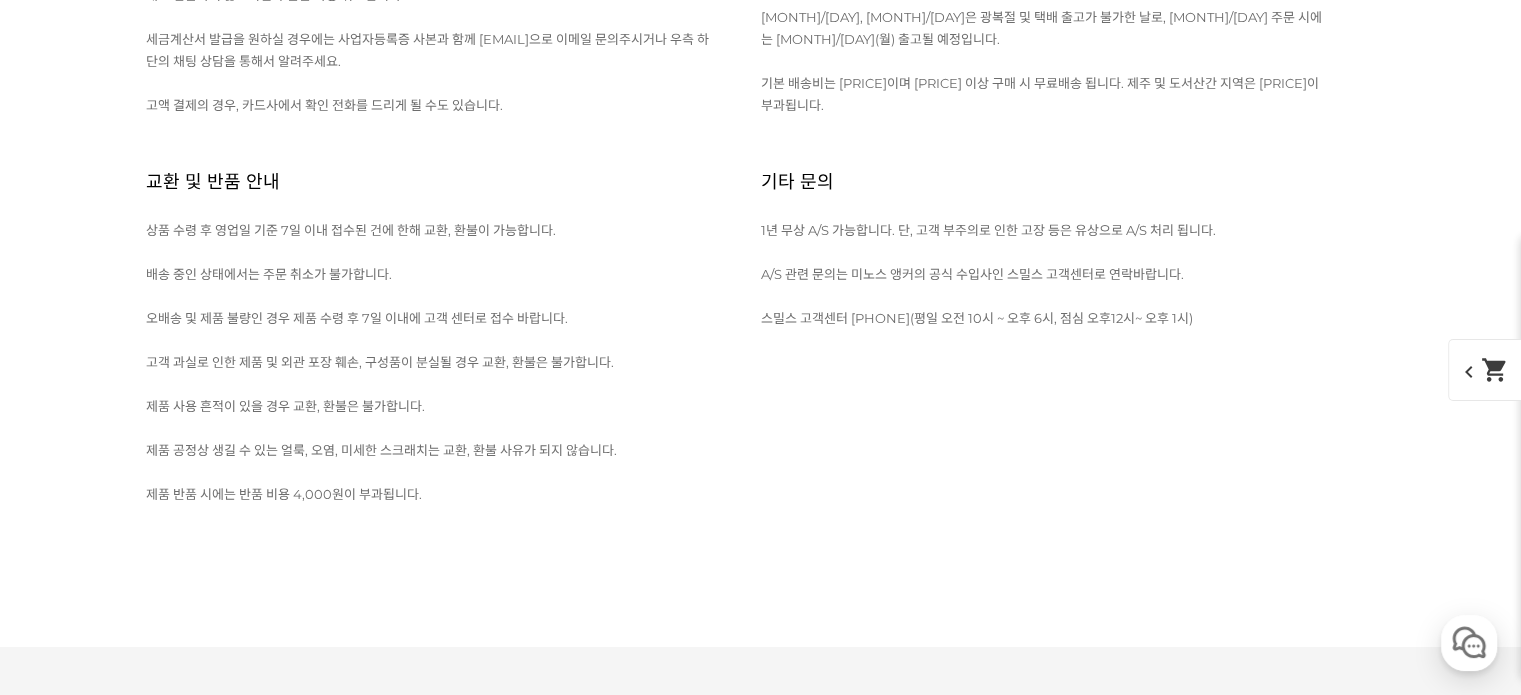 scroll, scrollTop: 13900, scrollLeft: 0, axis: vertical 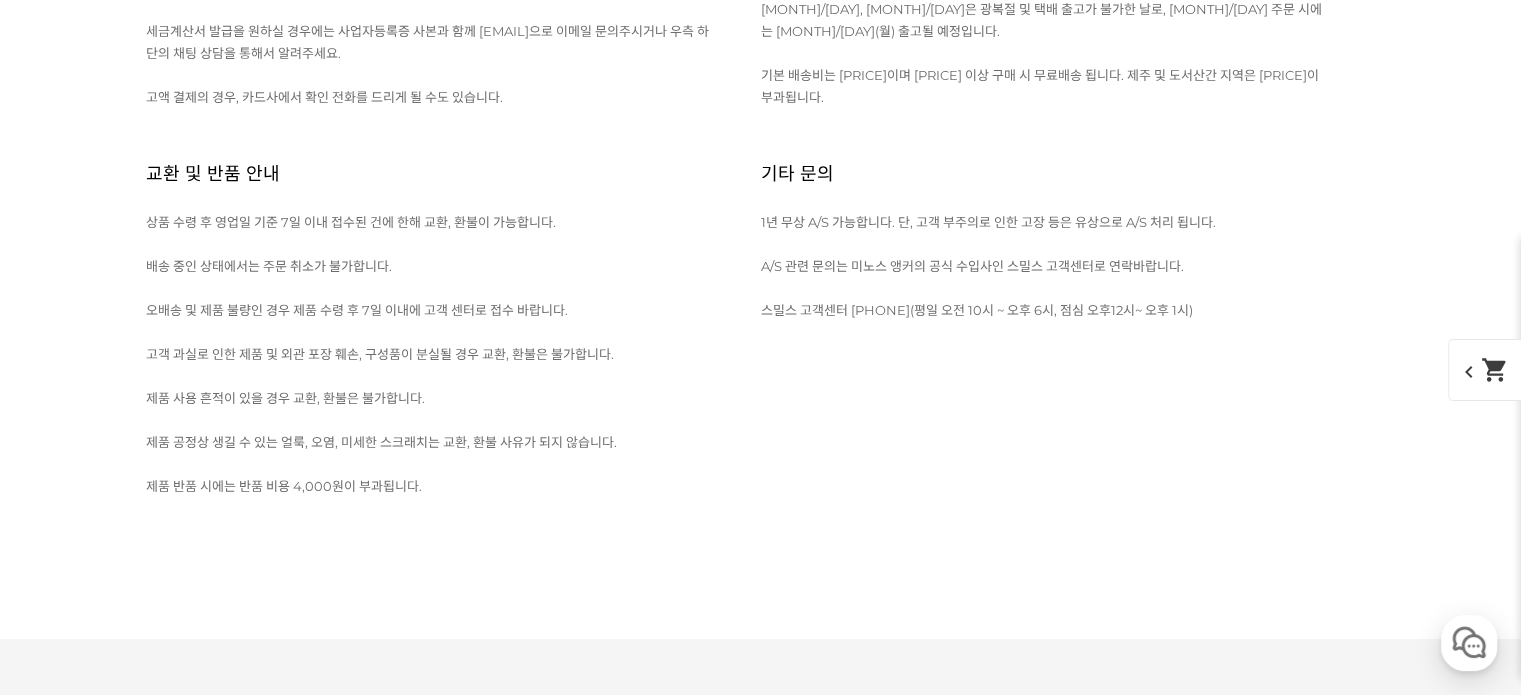 click on "뒤로가기
현재 위치
홈
머신 월픽
상품 상세 정보
[8월 머신 월픽] 미노스 앵커 (8/1 ~ 8/31)
(해외배송 가능 상품)
chevron_left shopping_cart
기본 정보 상품명" at bounding box center (760, -6600) 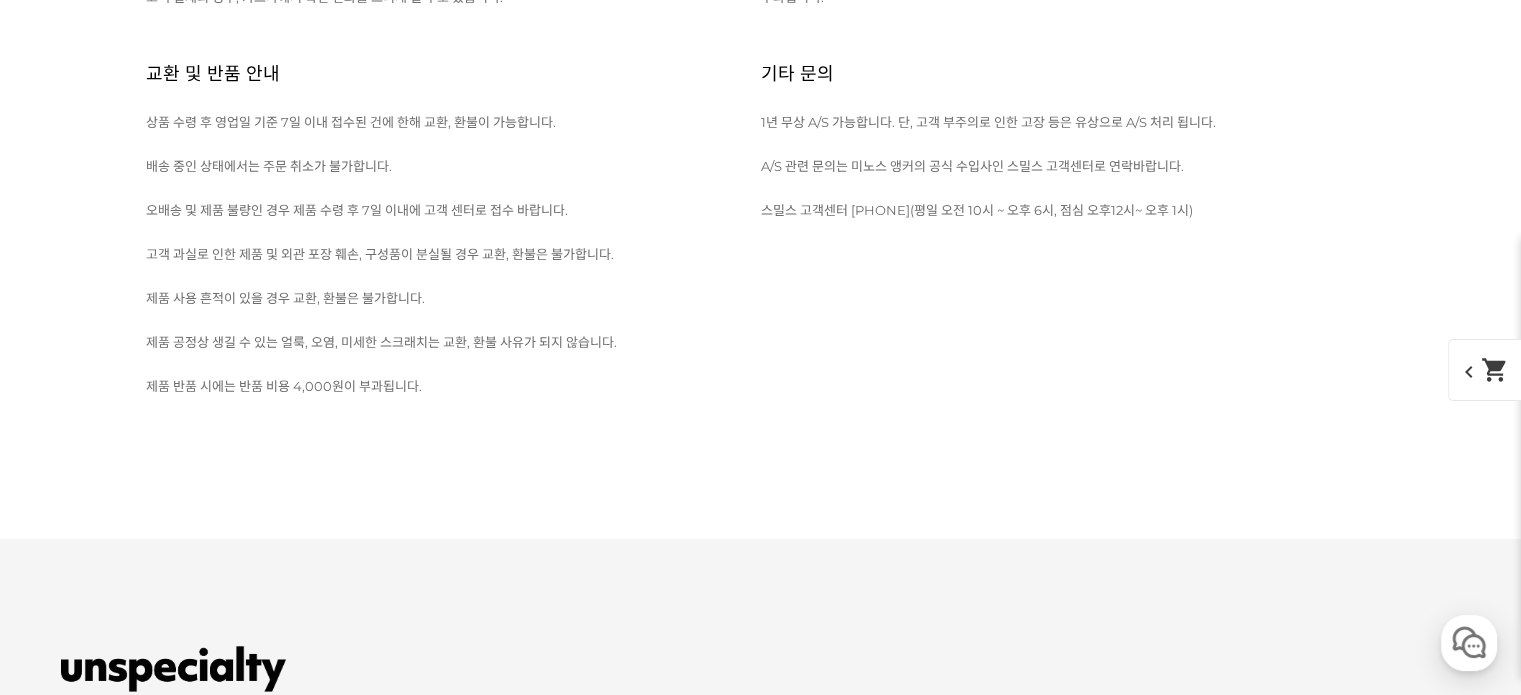 click on "하리오 v60 02버전 사용 유무" at bounding box center (450, -678) 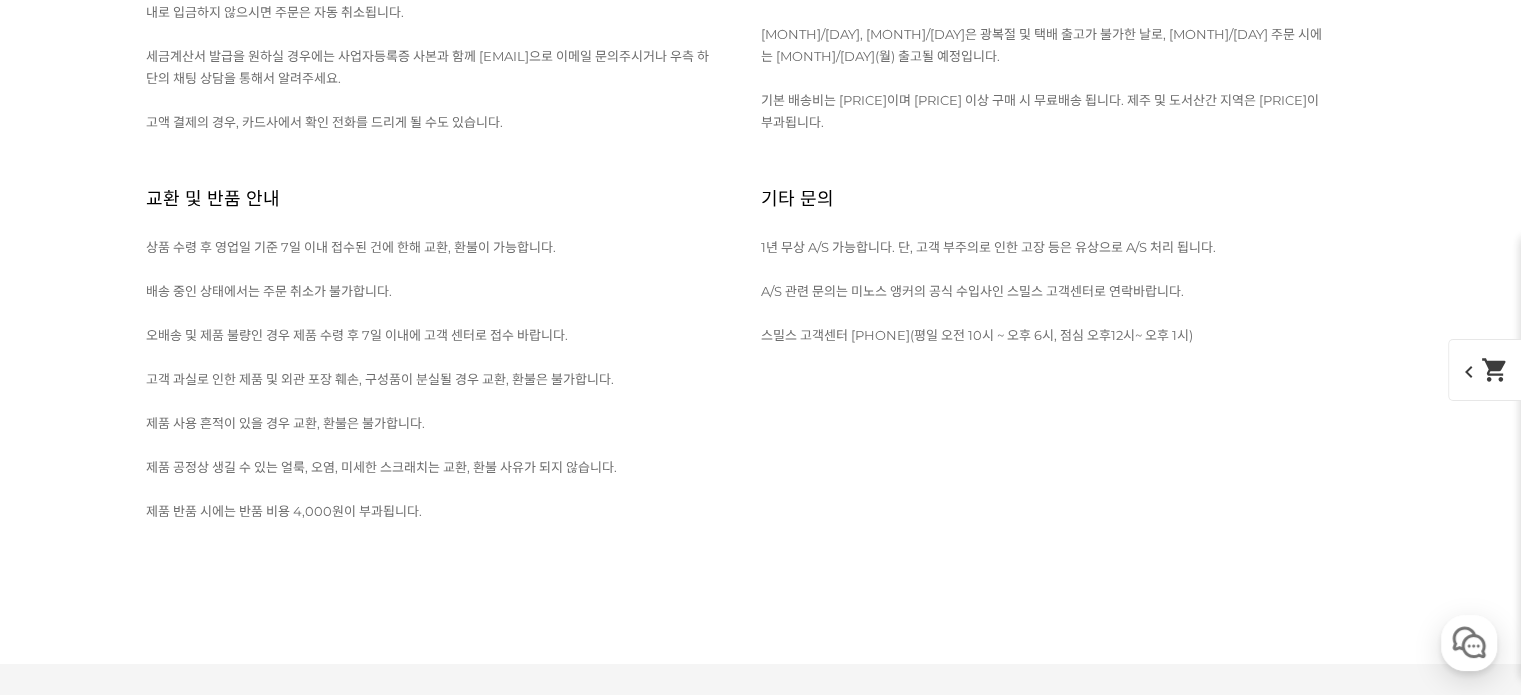 scroll, scrollTop: 14000, scrollLeft: 0, axis: vertical 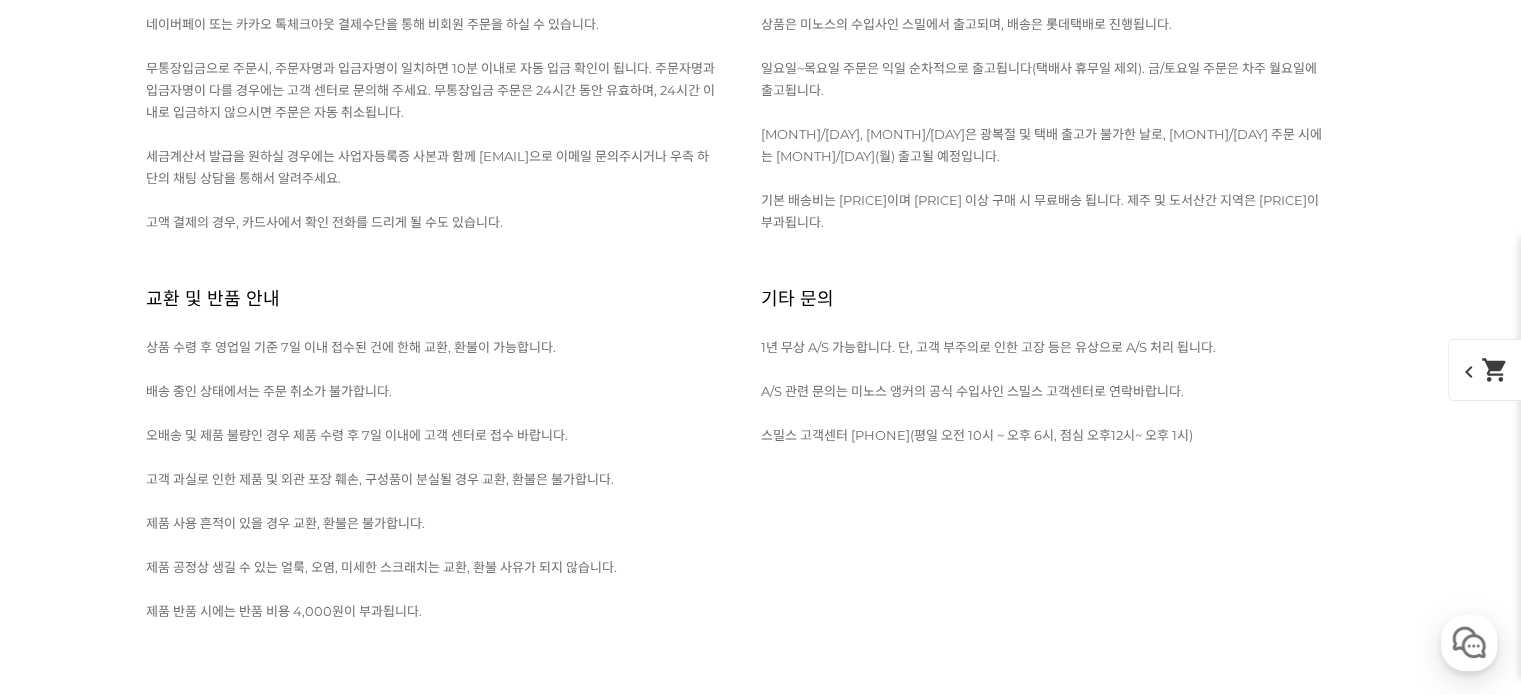 click on "펠로우 드리퍼 중 스태그 푸어오버 시스템 X 에도 사용 가능한가요?" at bounding box center [547, -754] 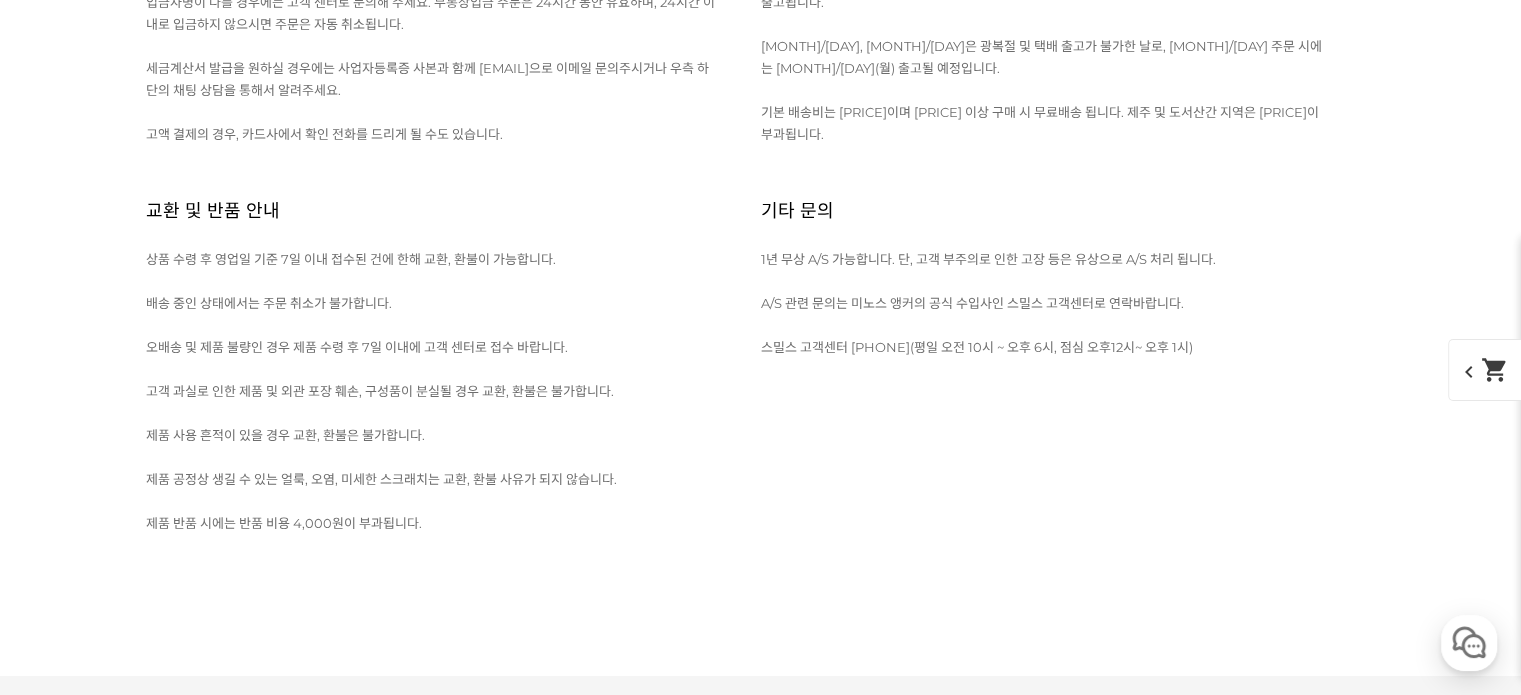 click on "뒤로가기
현재 위치
홈
머신 월픽
상품 상세 정보
[8월 머신 월픽] 미노스 앵커 (8/1 ~ 8/31)
(해외배송 가능 상품)
chevron_left shopping_cart
기본 정보 상품명" at bounding box center (760, -6632) 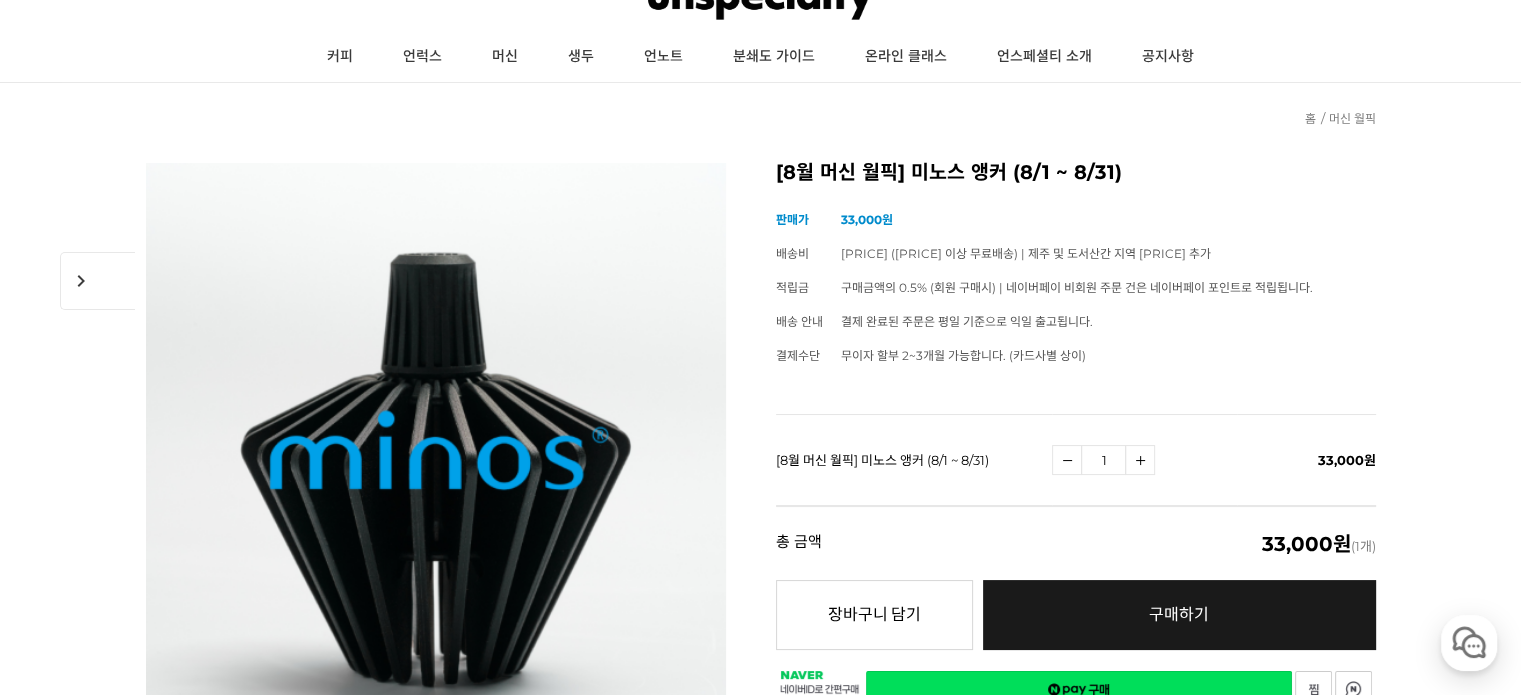 scroll, scrollTop: 0, scrollLeft: 0, axis: both 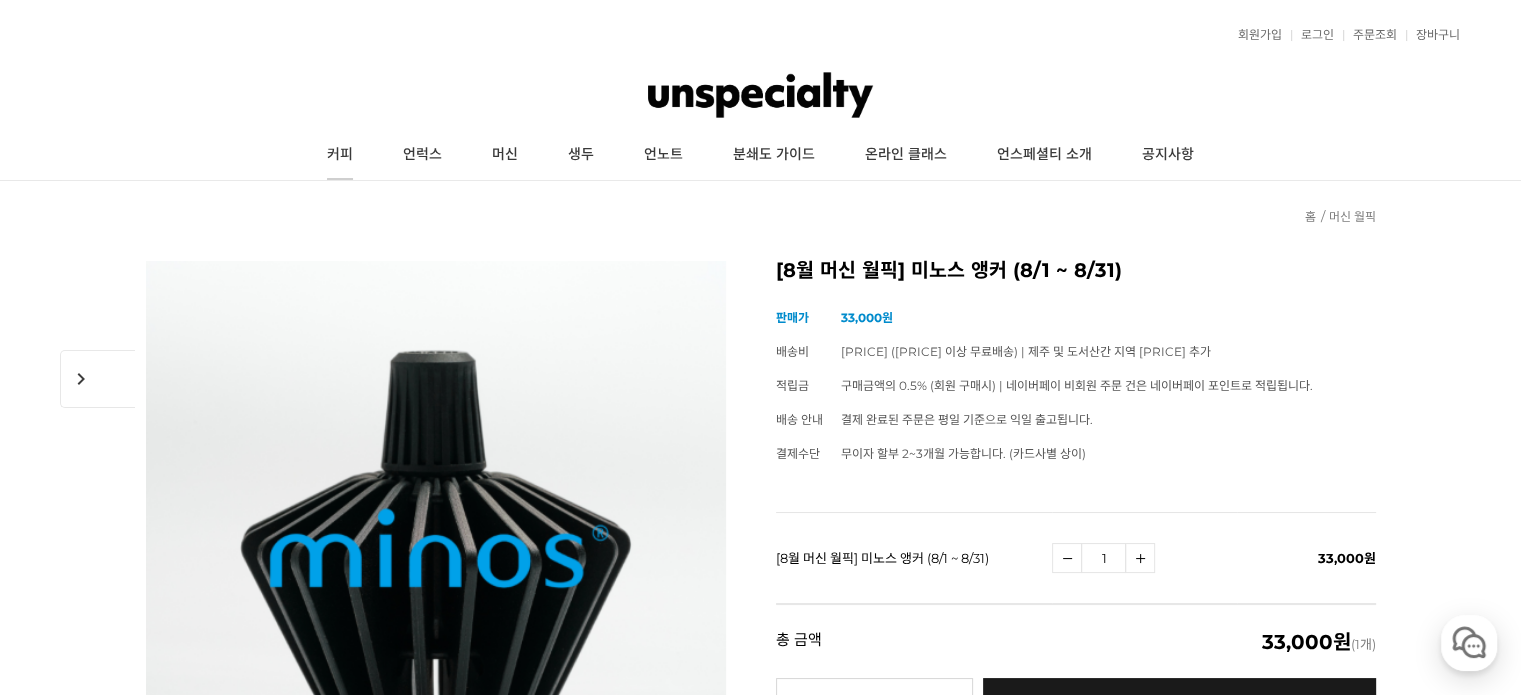 click on "커피" at bounding box center [340, 155] 